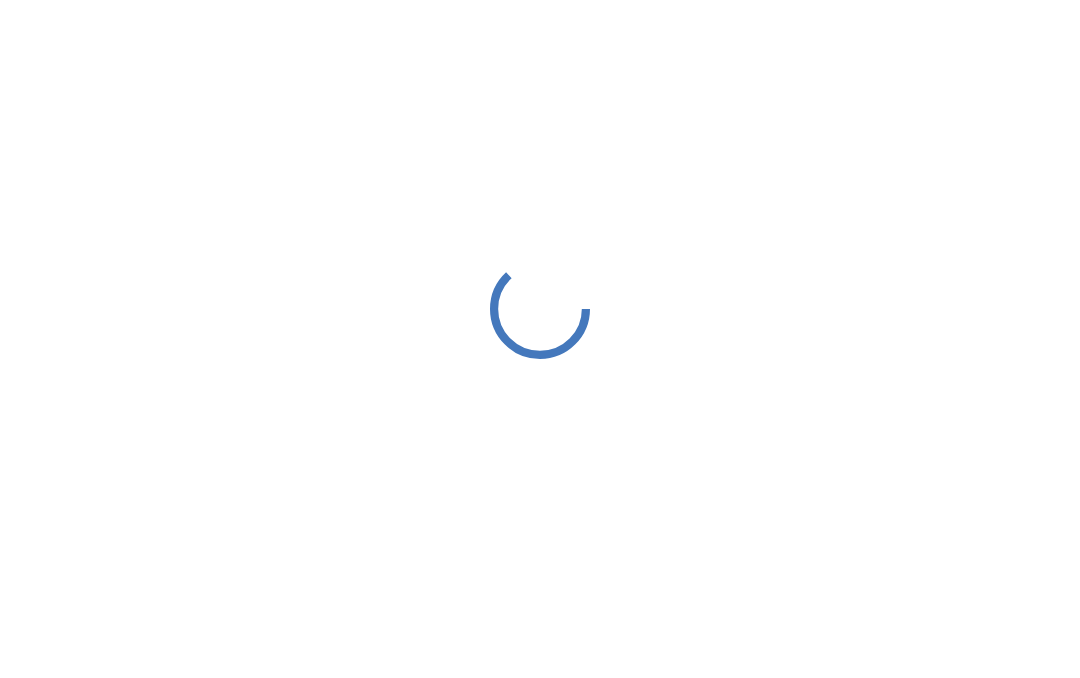 scroll, scrollTop: 0, scrollLeft: 0, axis: both 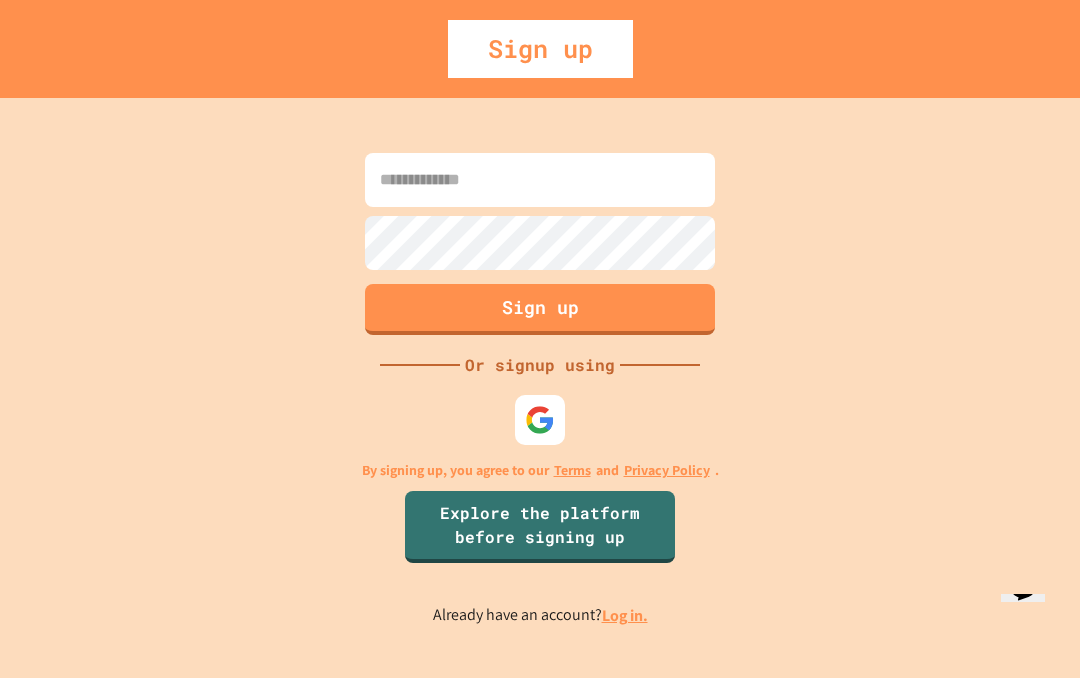 click on "Log in." at bounding box center (625, 615) 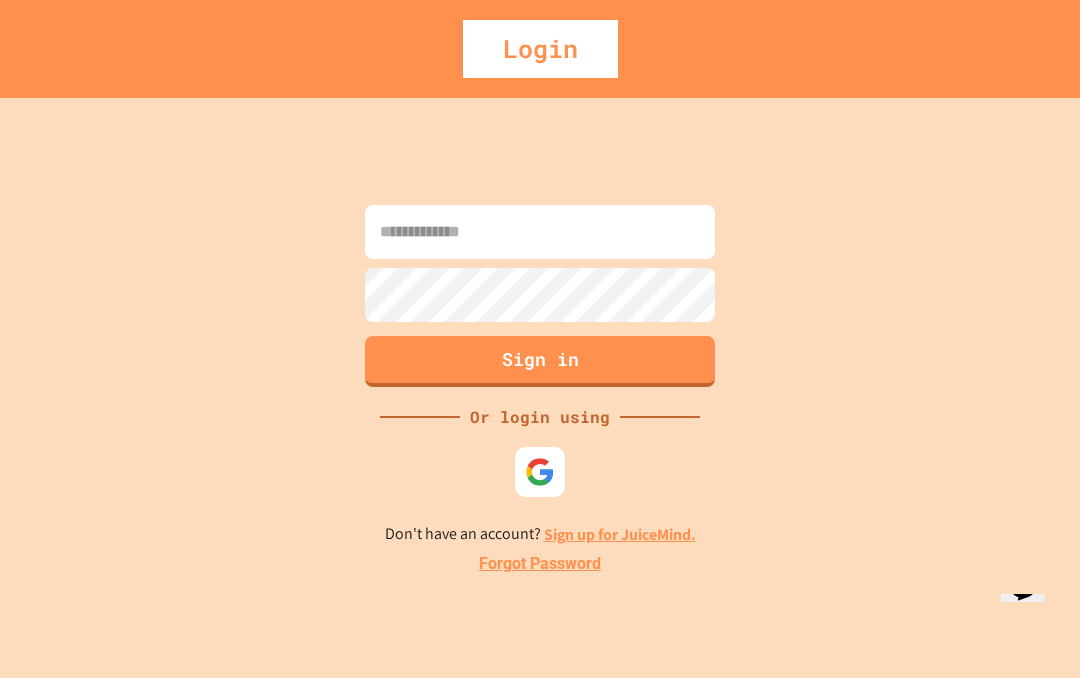 click at bounding box center [540, 472] 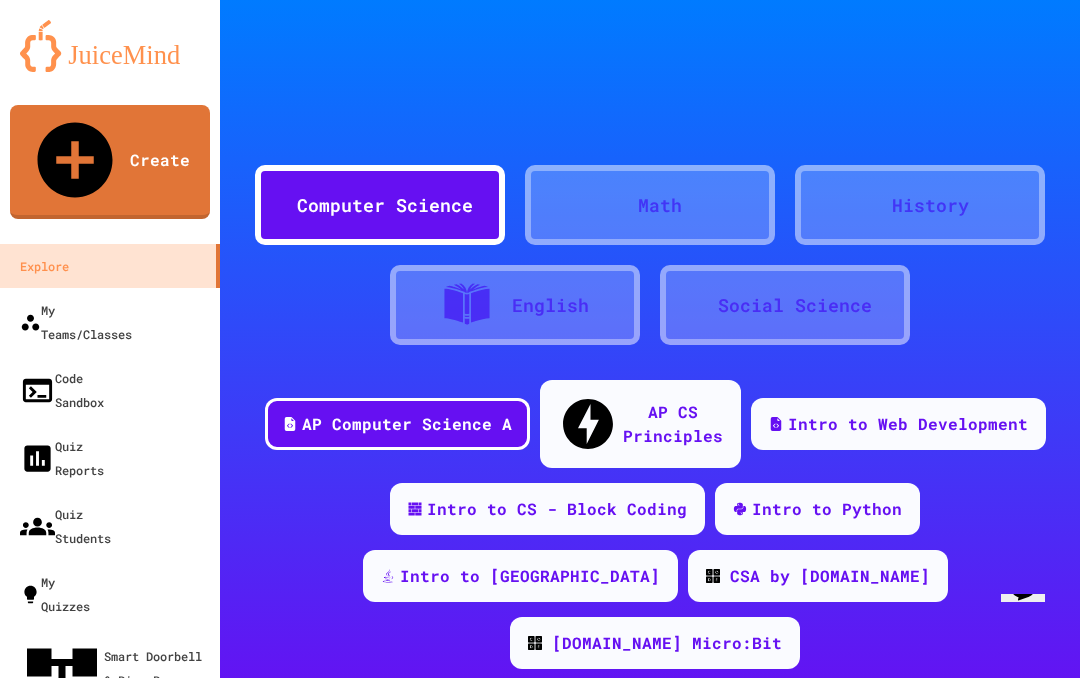 click on "My Teams/Classes" at bounding box center [76, 322] 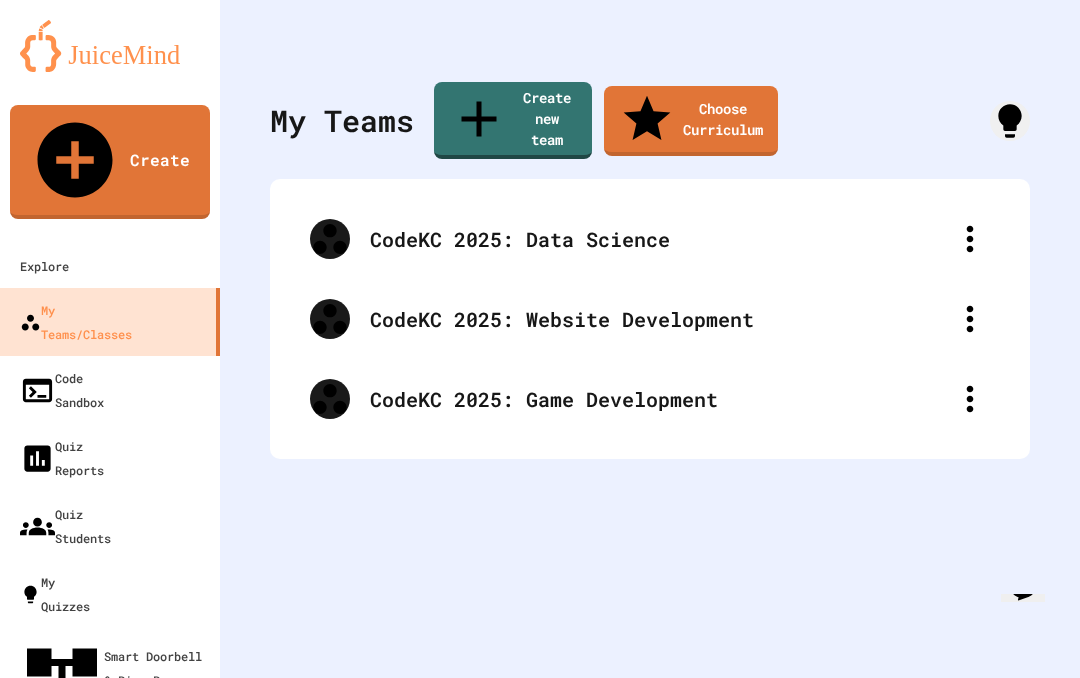 click on "CodeKC 2025: Data Science" at bounding box center (660, 239) 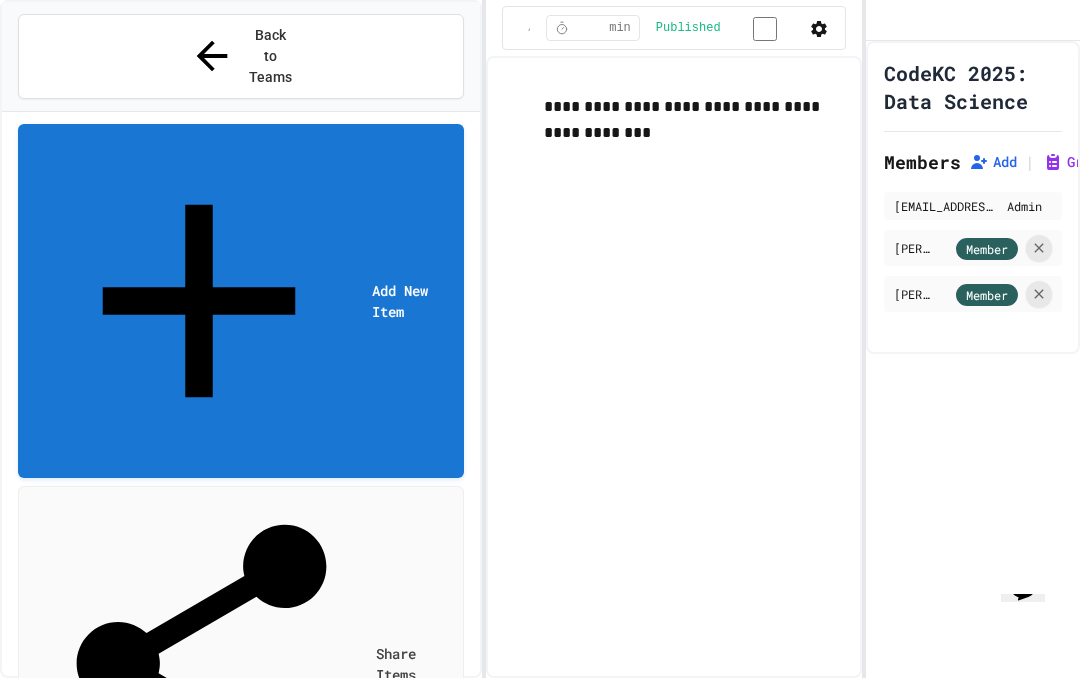 scroll, scrollTop: 0, scrollLeft: 0, axis: both 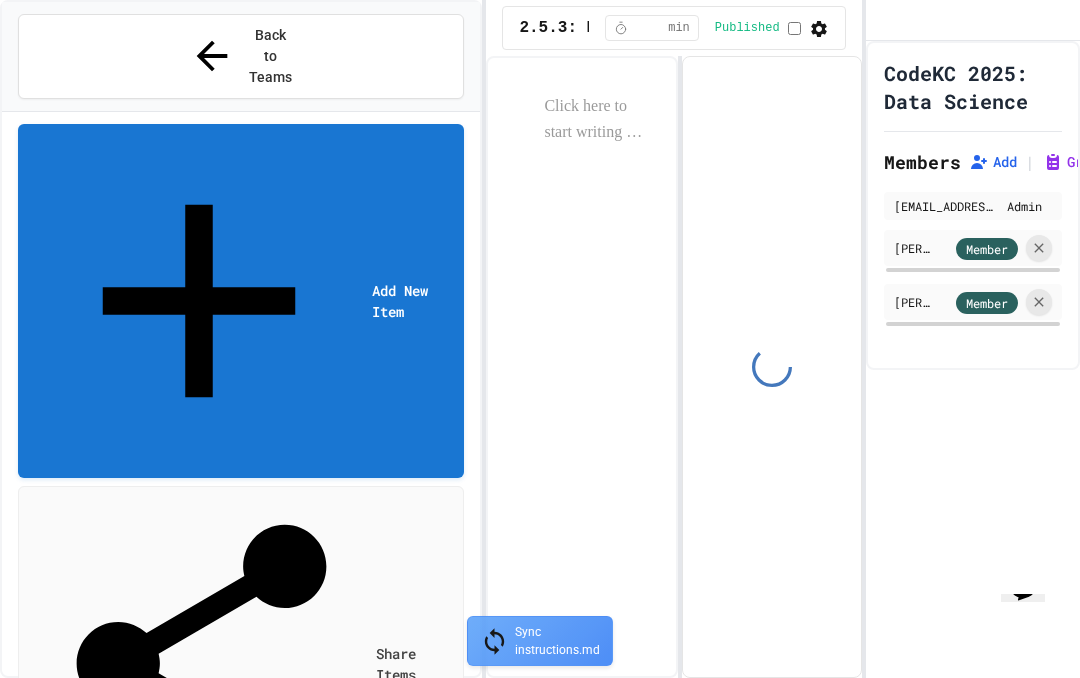 select on "*******" 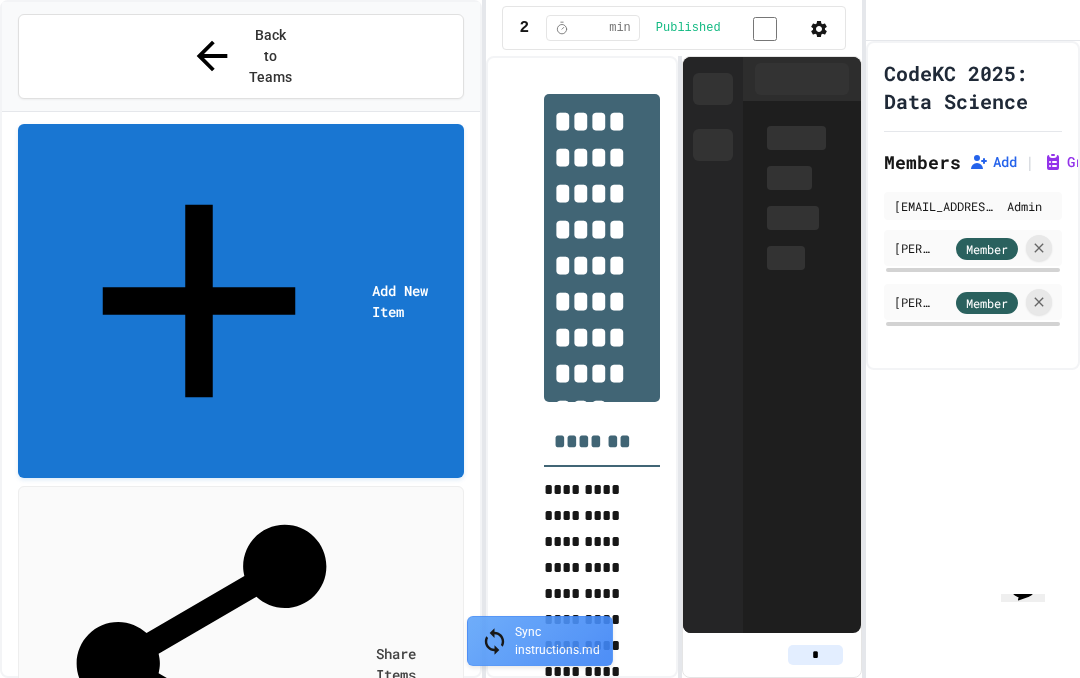 scroll, scrollTop: 383, scrollLeft: 0, axis: vertical 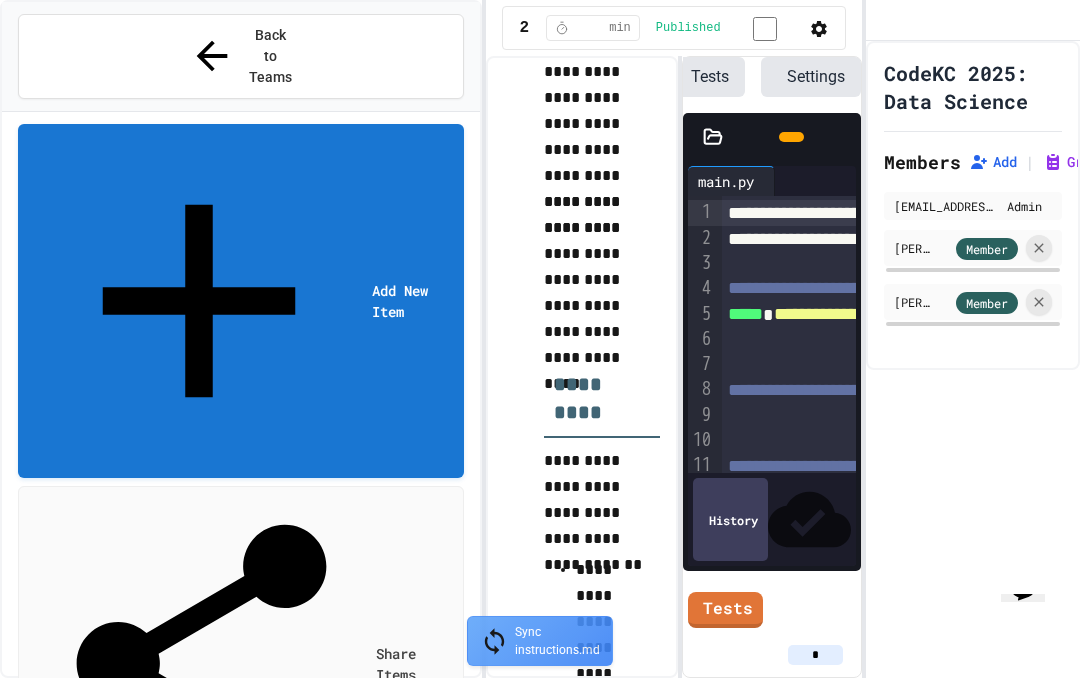 click on "**********" at bounding box center (1056, 239) 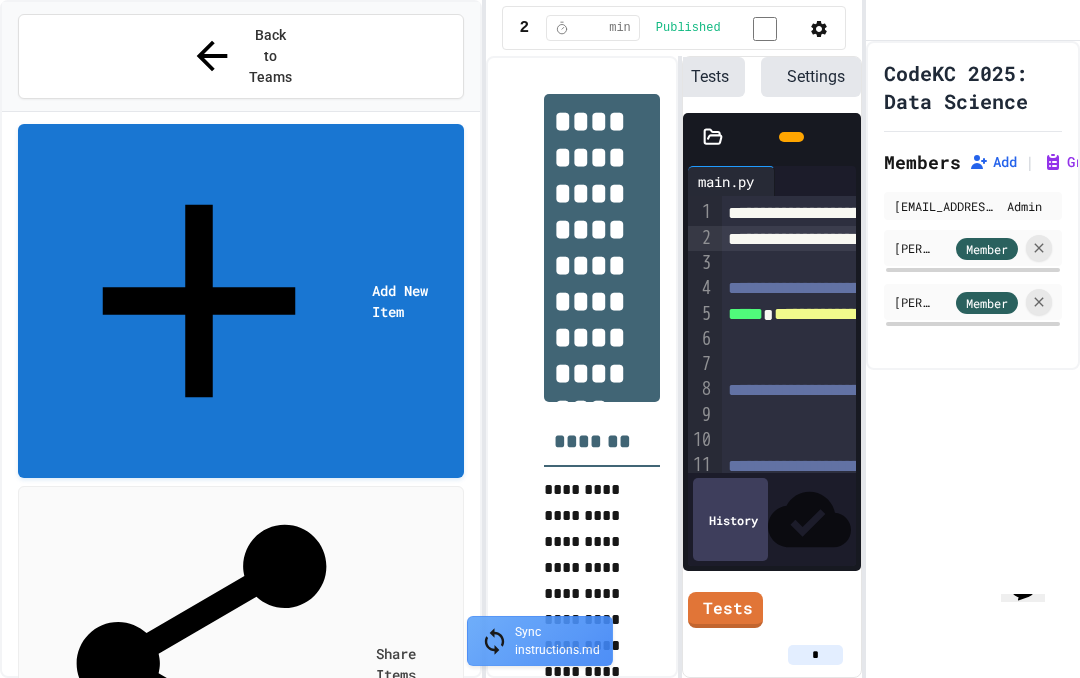 scroll, scrollTop: 0, scrollLeft: 0, axis: both 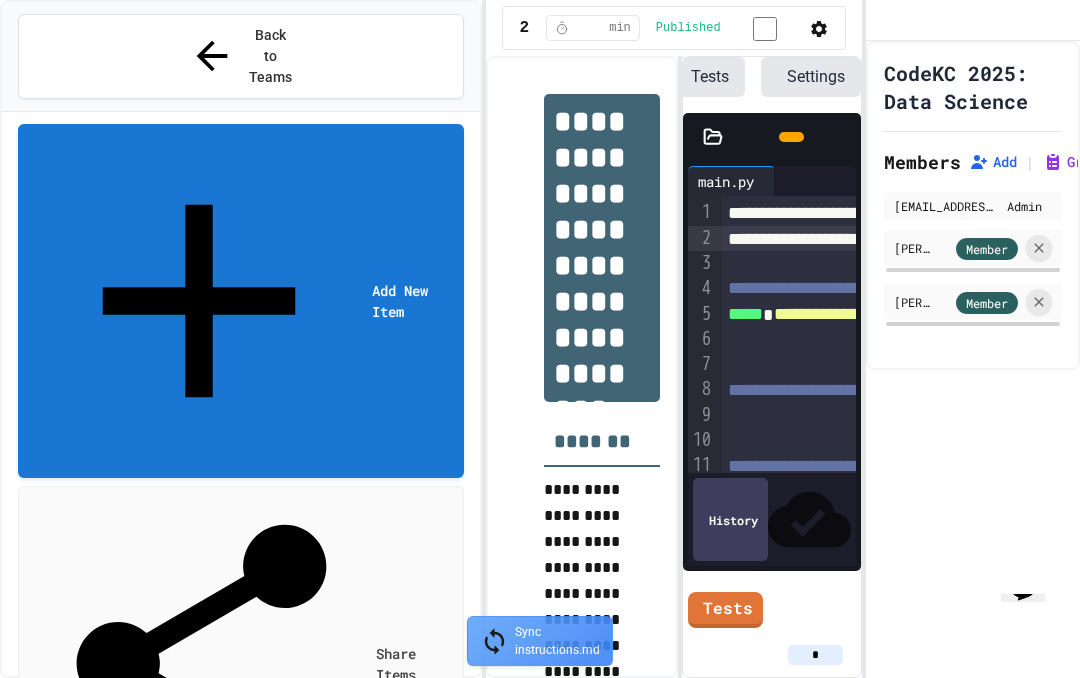 click 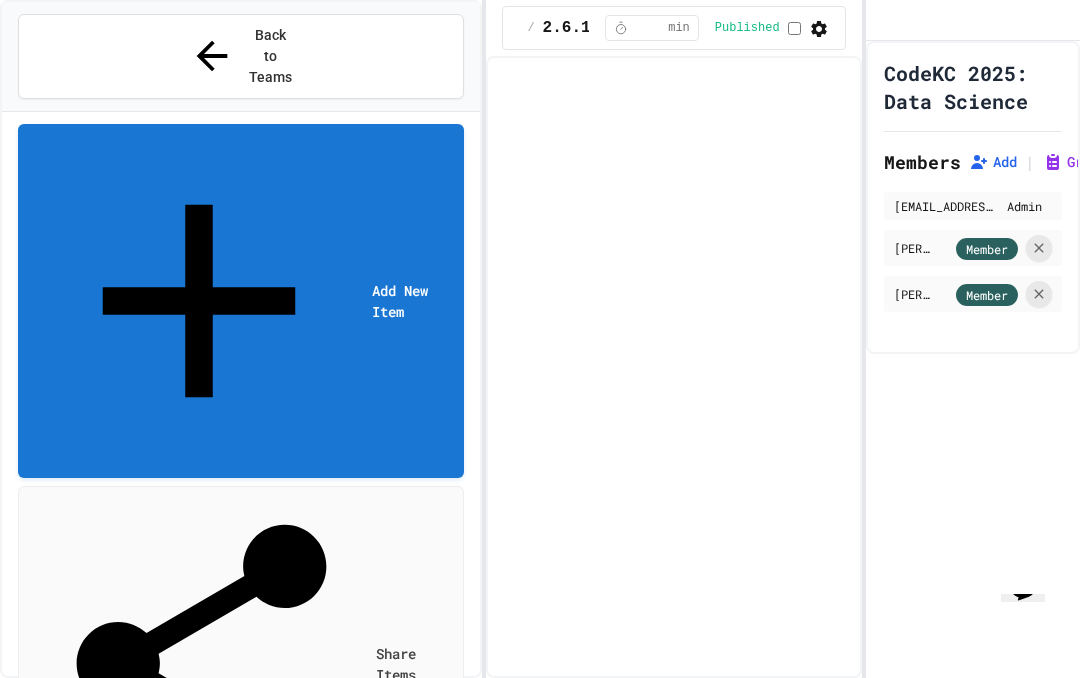 select on "***" 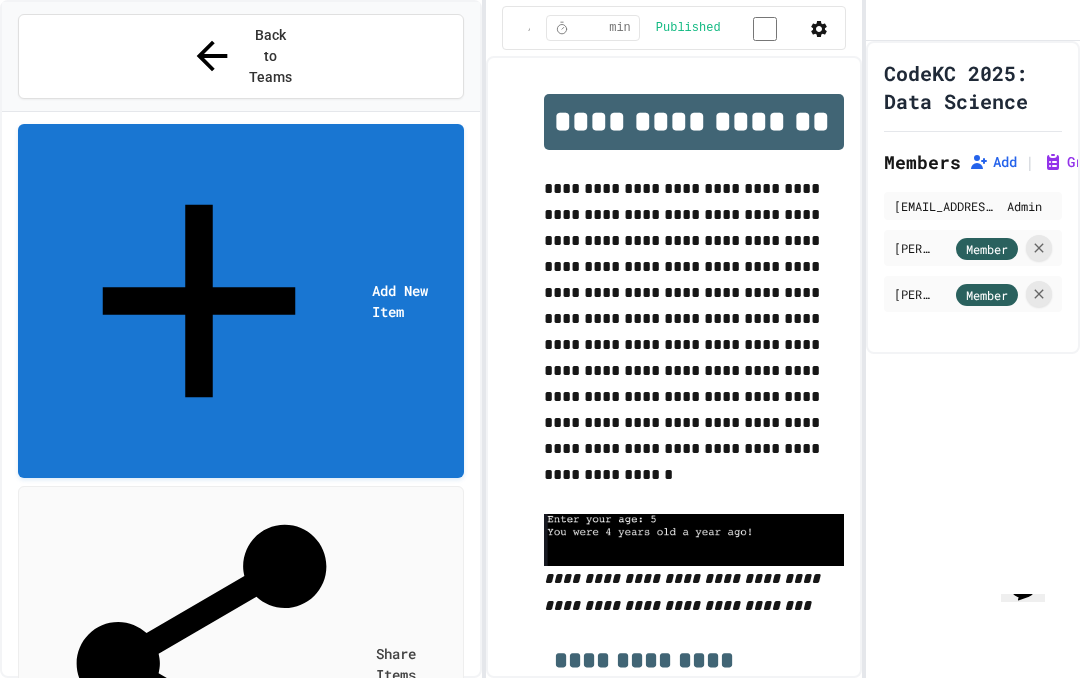scroll, scrollTop: 56, scrollLeft: 0, axis: vertical 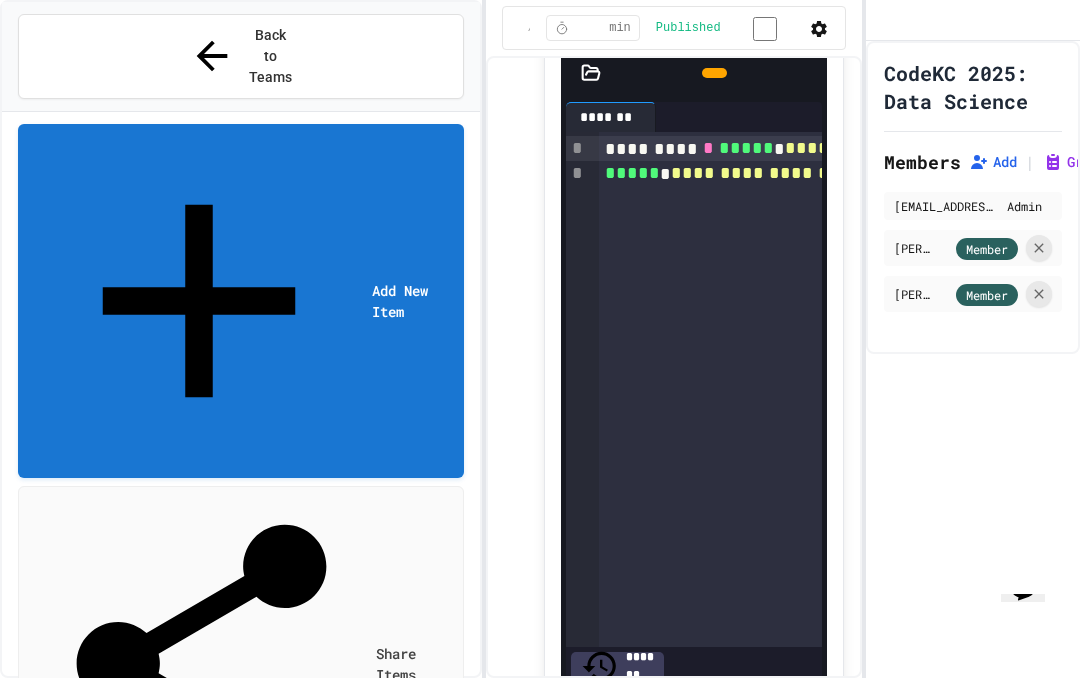 click on "2.6.2: Review - User Input" at bounding box center (240, 1084) 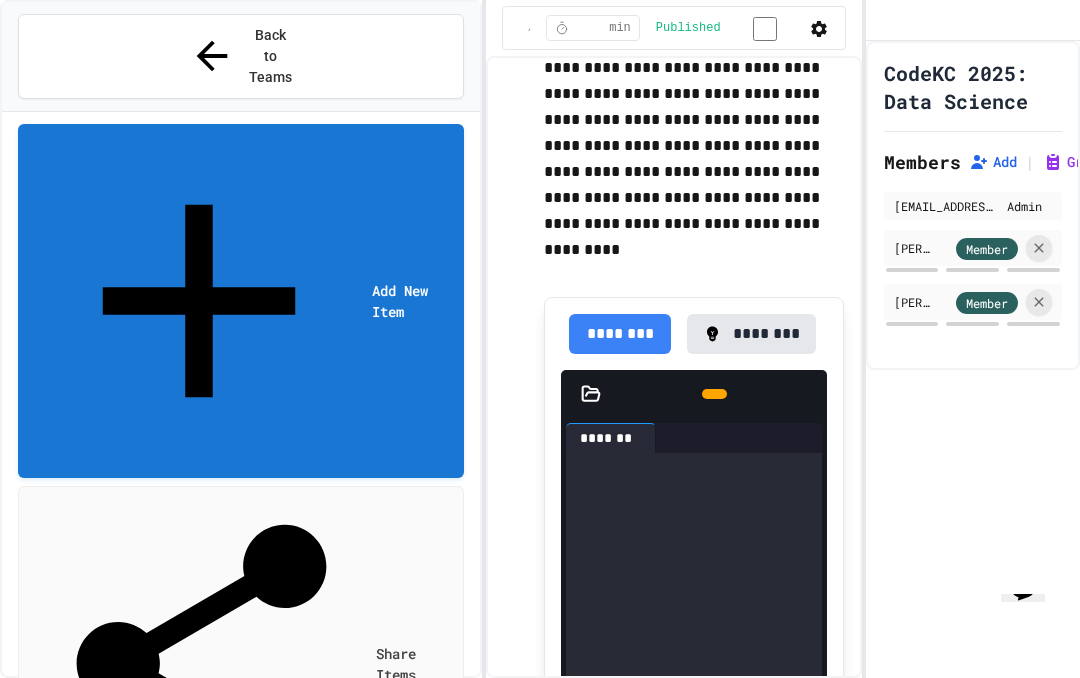 scroll, scrollTop: 2848, scrollLeft: 0, axis: vertical 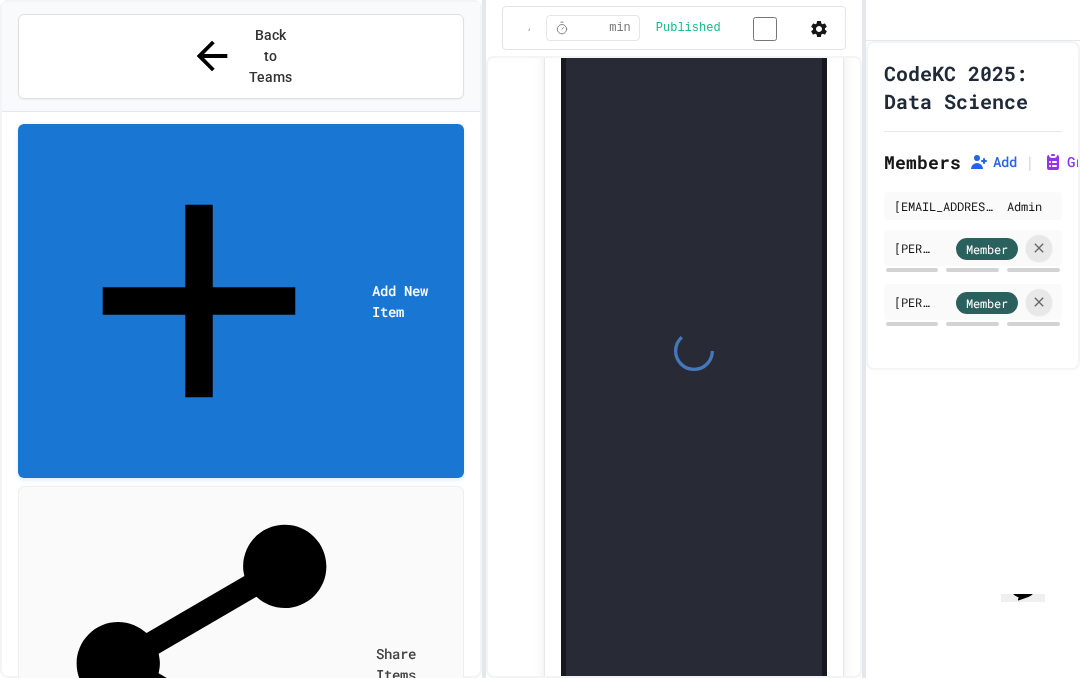 click on "2.5.2: Review - String Operators" at bounding box center (233, 1121) 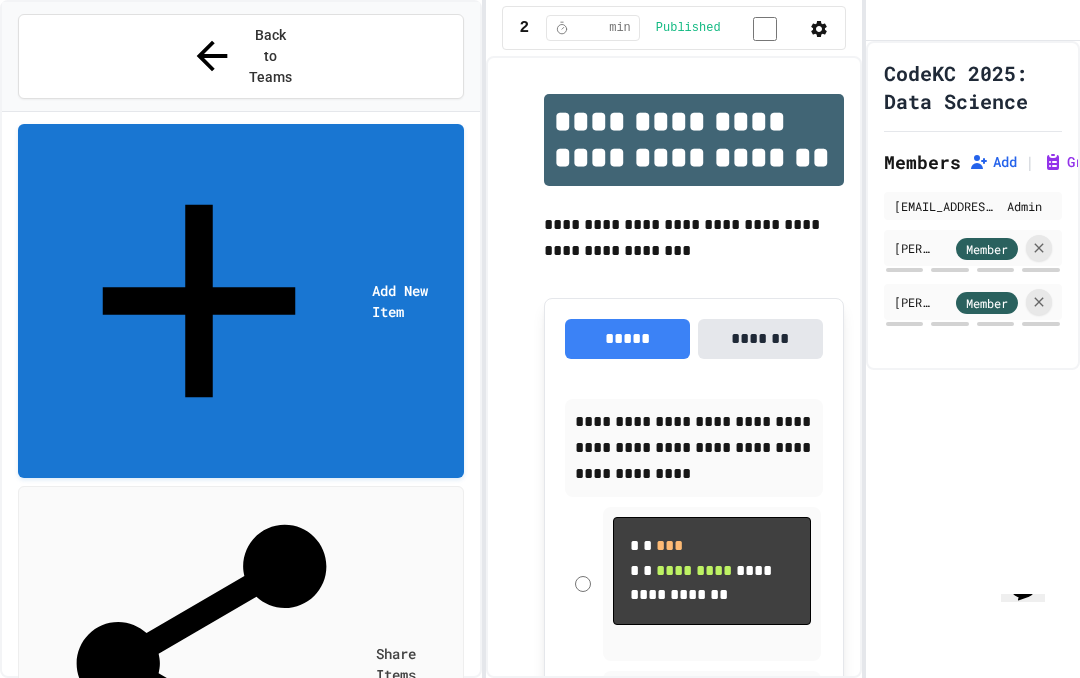 scroll, scrollTop: 92, scrollLeft: 0, axis: vertical 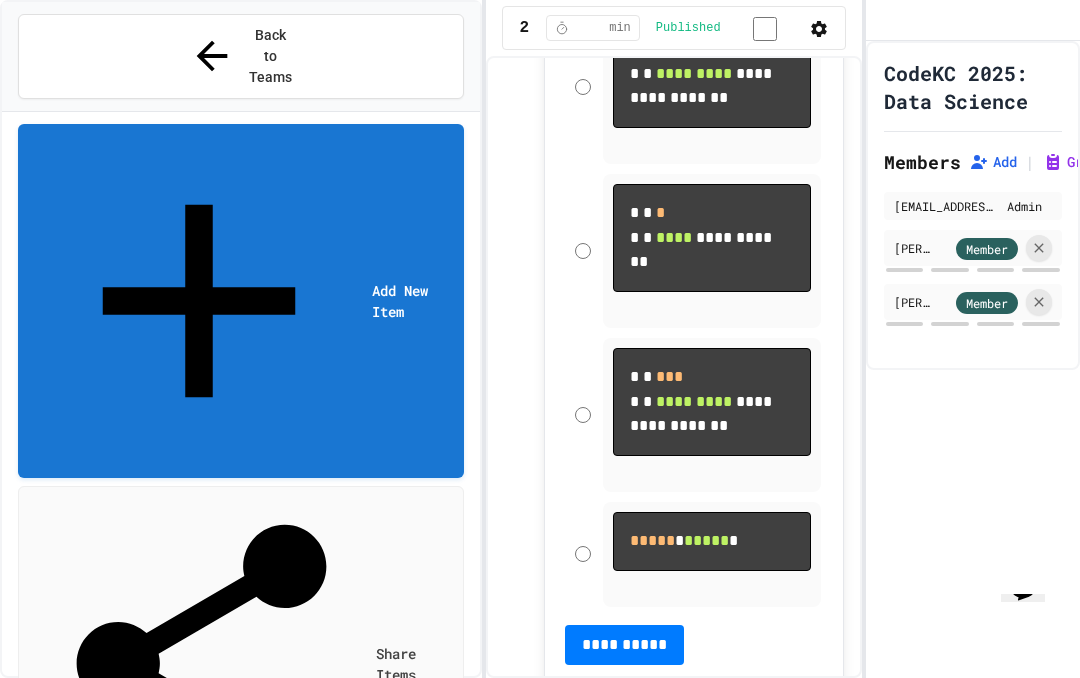 click on "2.5.3: Basketballs and Footballs" at bounding box center (233, 1183) 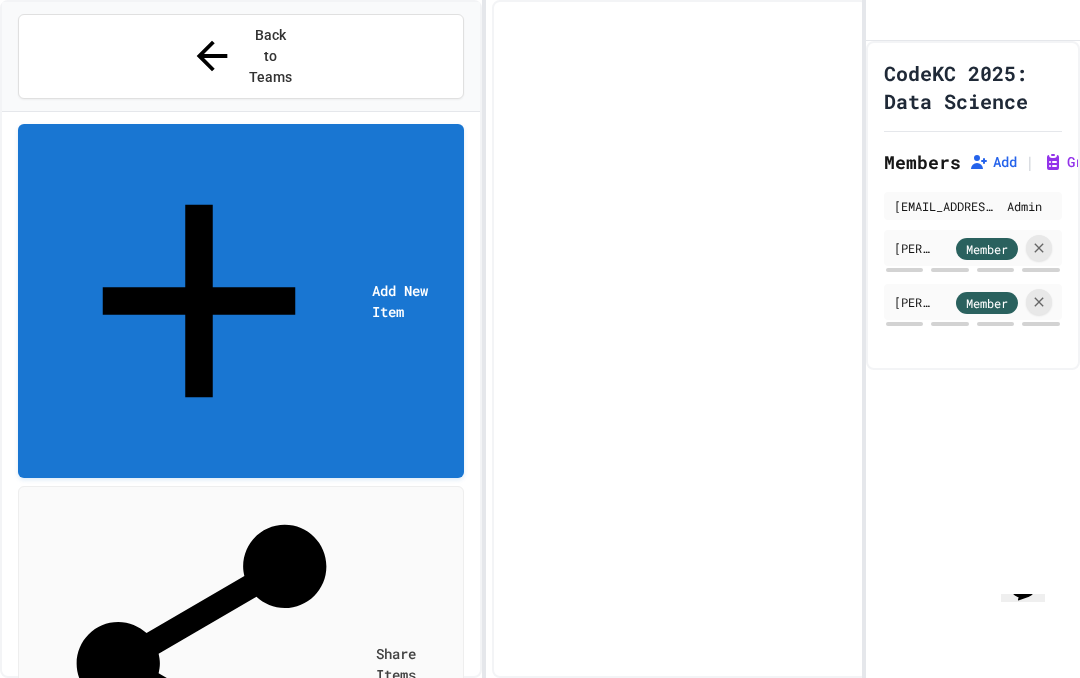 select on "*******" 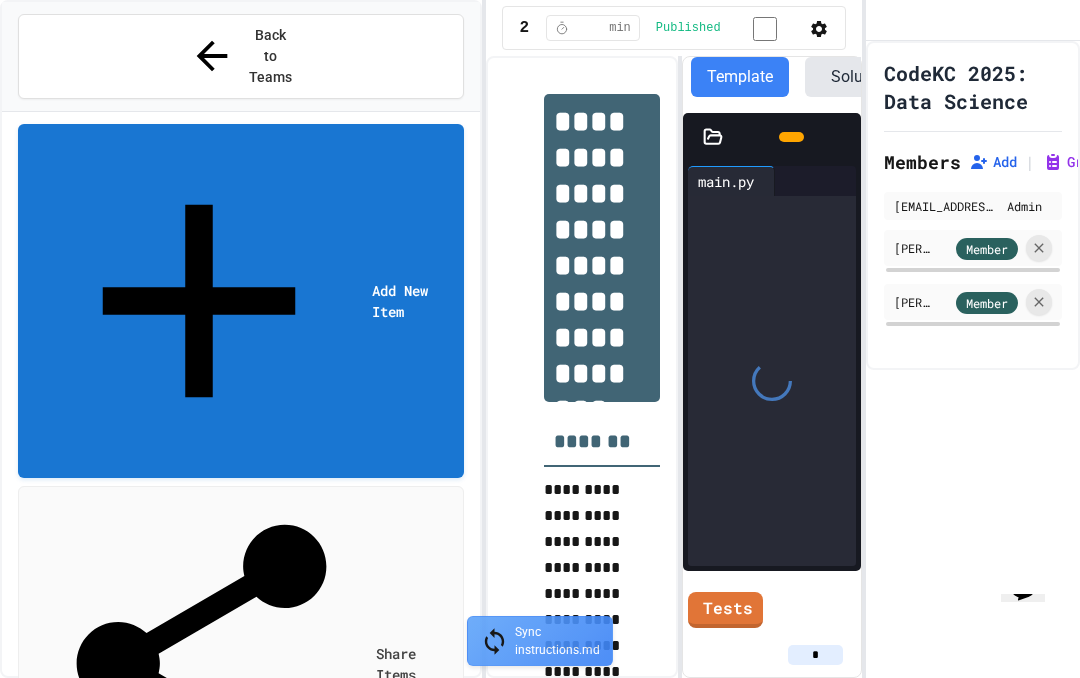 scroll, scrollTop: 383, scrollLeft: 0, axis: vertical 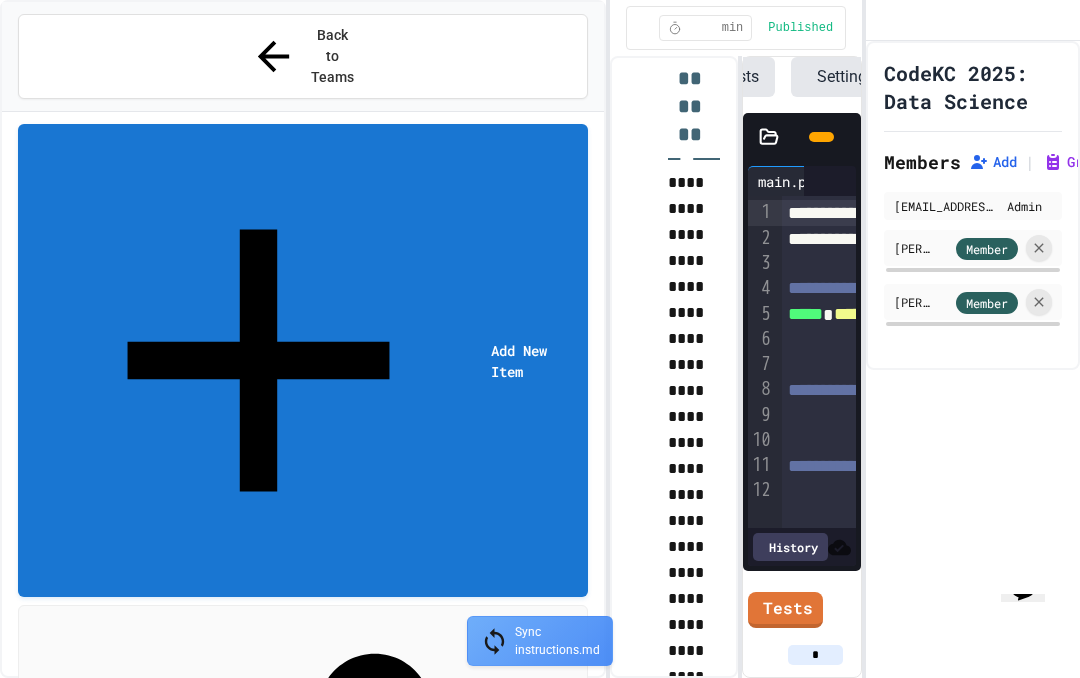 click on "2.6.3: Squares and Circles" at bounding box center (295, 1300) 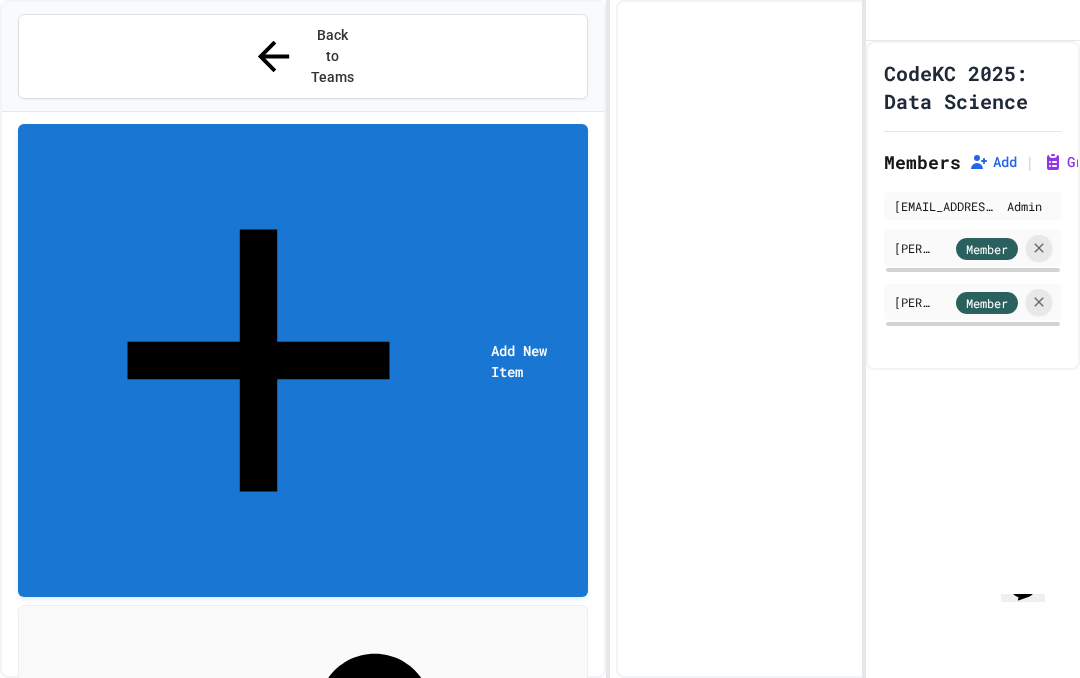 select on "*******" 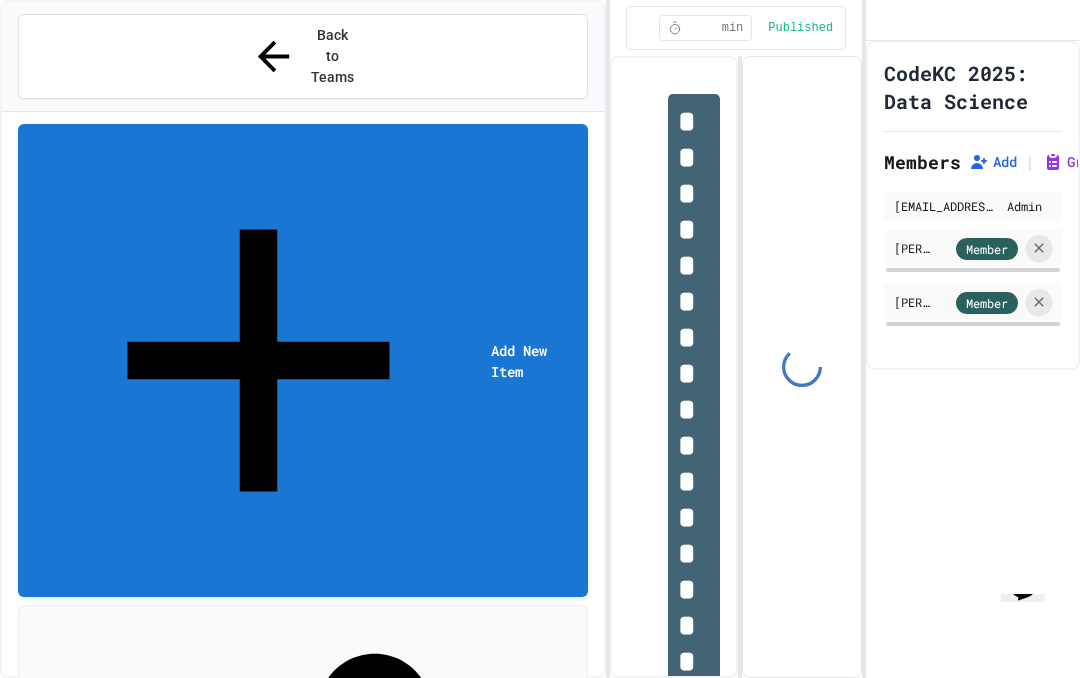 scroll 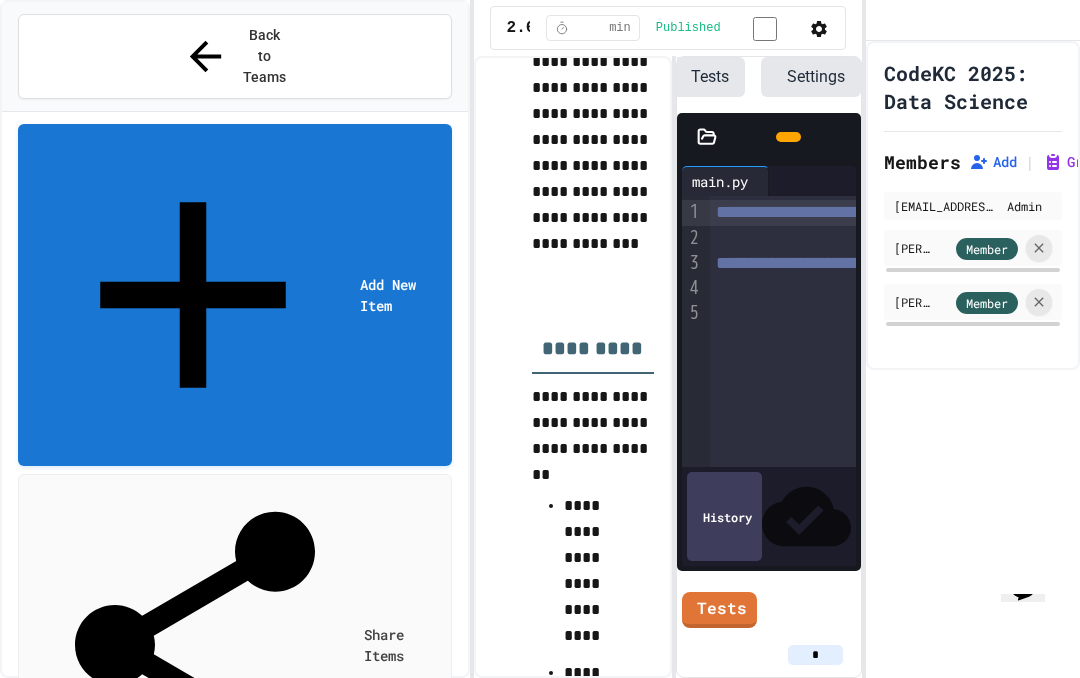 click on "2.5.2: Review - String Operators" at bounding box center [227, 1056] 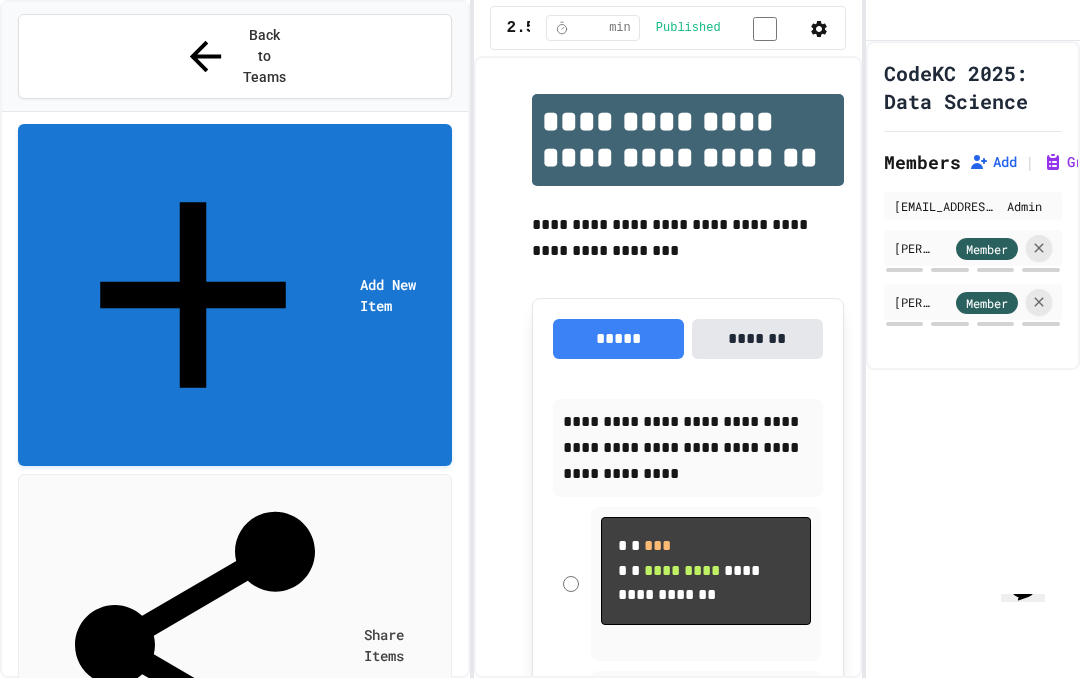 scroll, scrollTop: 92, scrollLeft: 0, axis: vertical 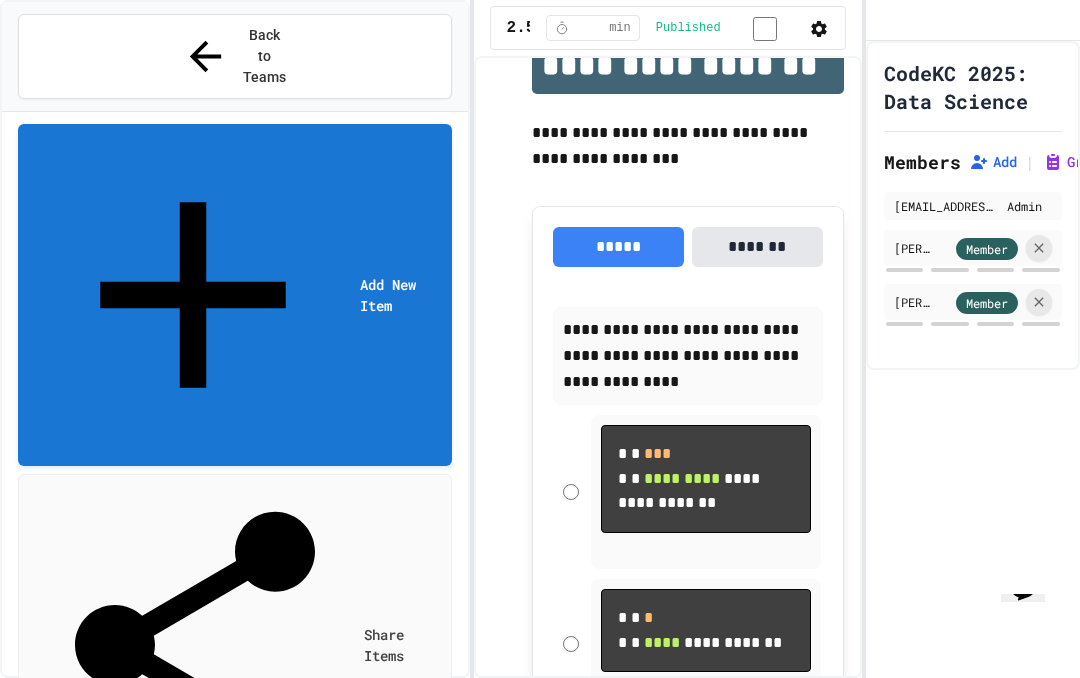 click on "2.4.3: The World's Worst [PERSON_NAME] Market" at bounding box center (227, 1230) 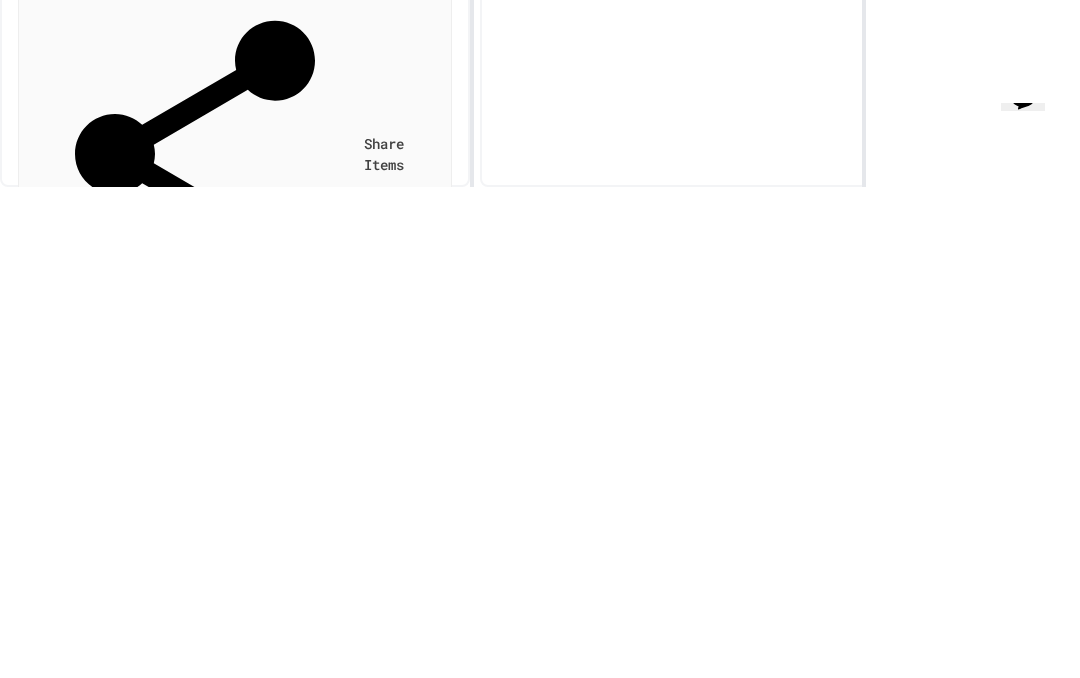 select on "*******" 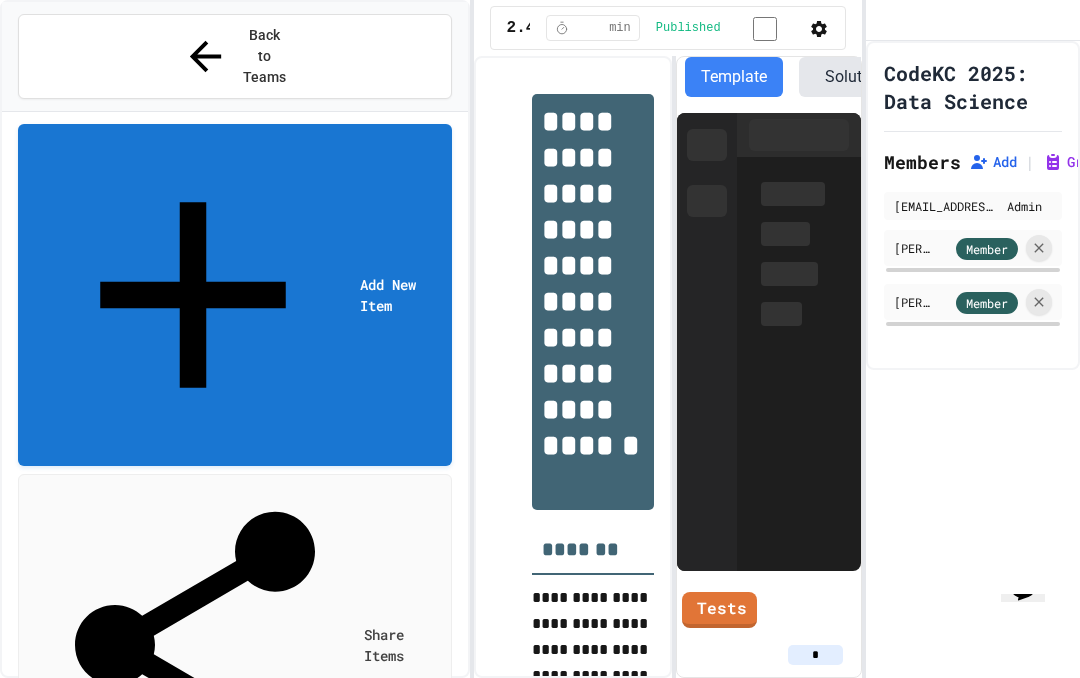 scroll, scrollTop: 491, scrollLeft: 0, axis: vertical 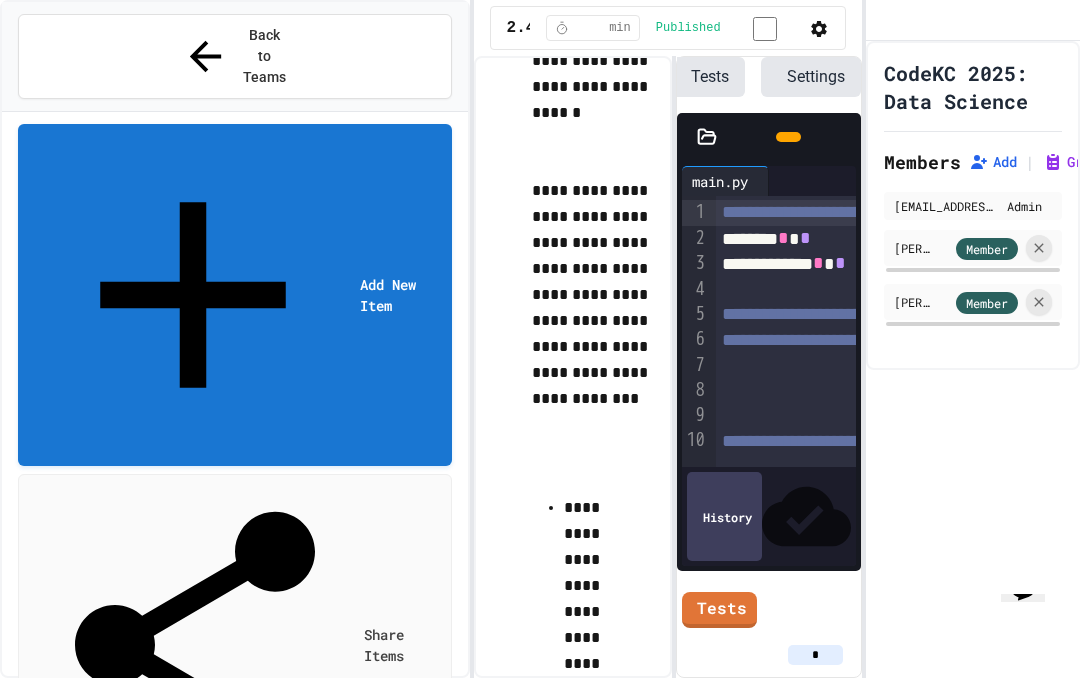 click on "Add New Item" at bounding box center (235, 295) 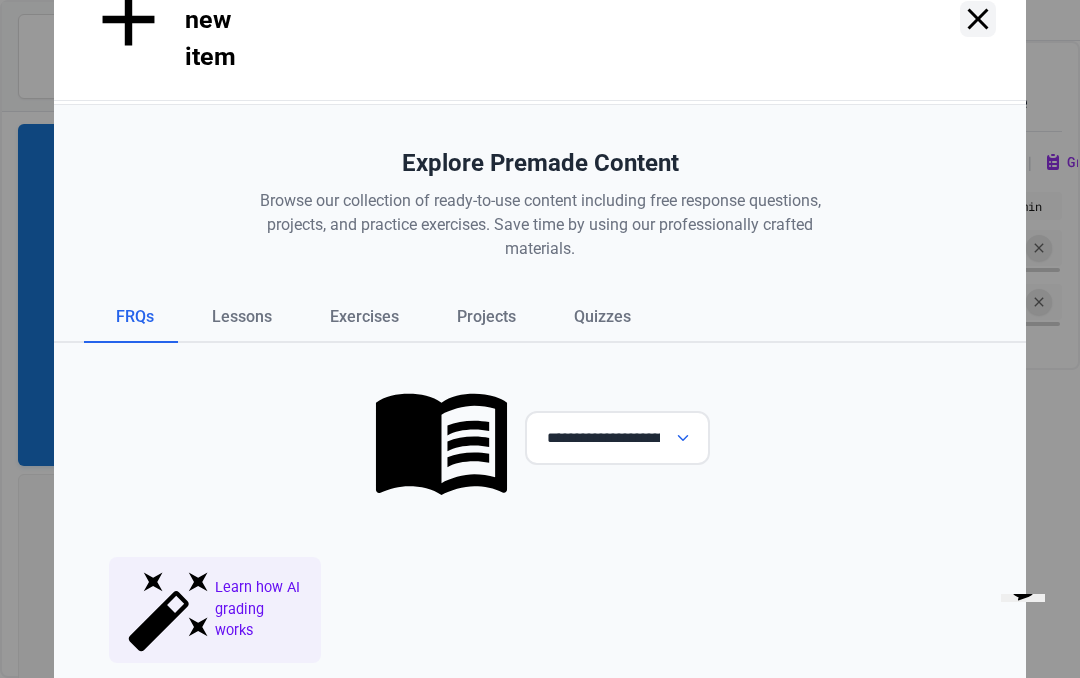 scroll, scrollTop: 527, scrollLeft: 0, axis: vertical 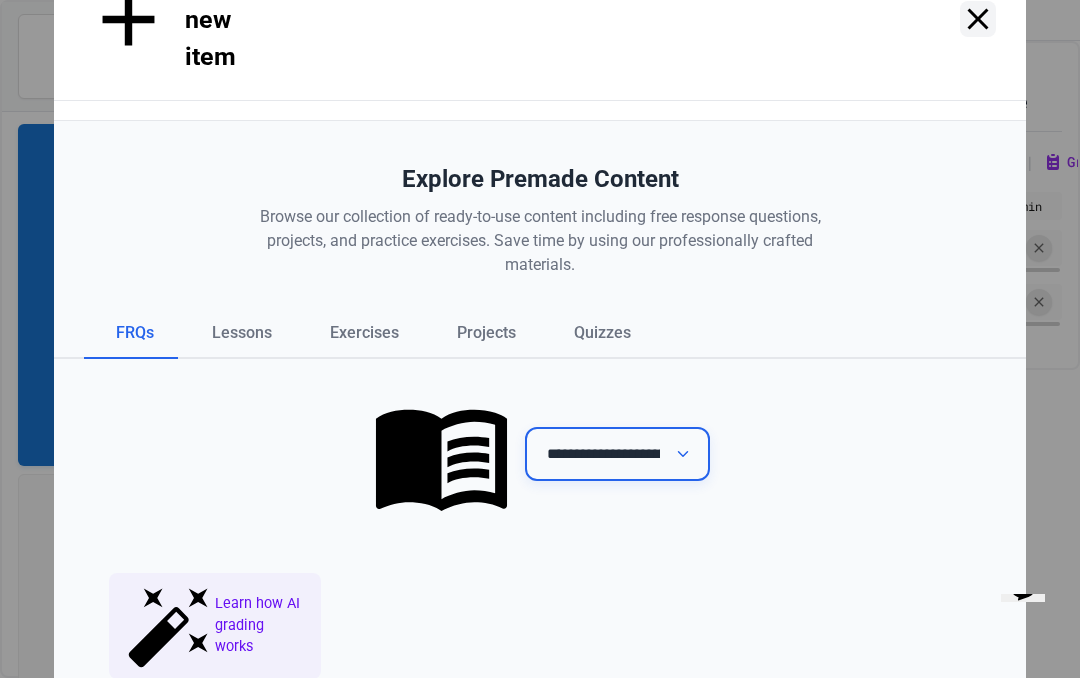 click on "**********" at bounding box center (617, 454) 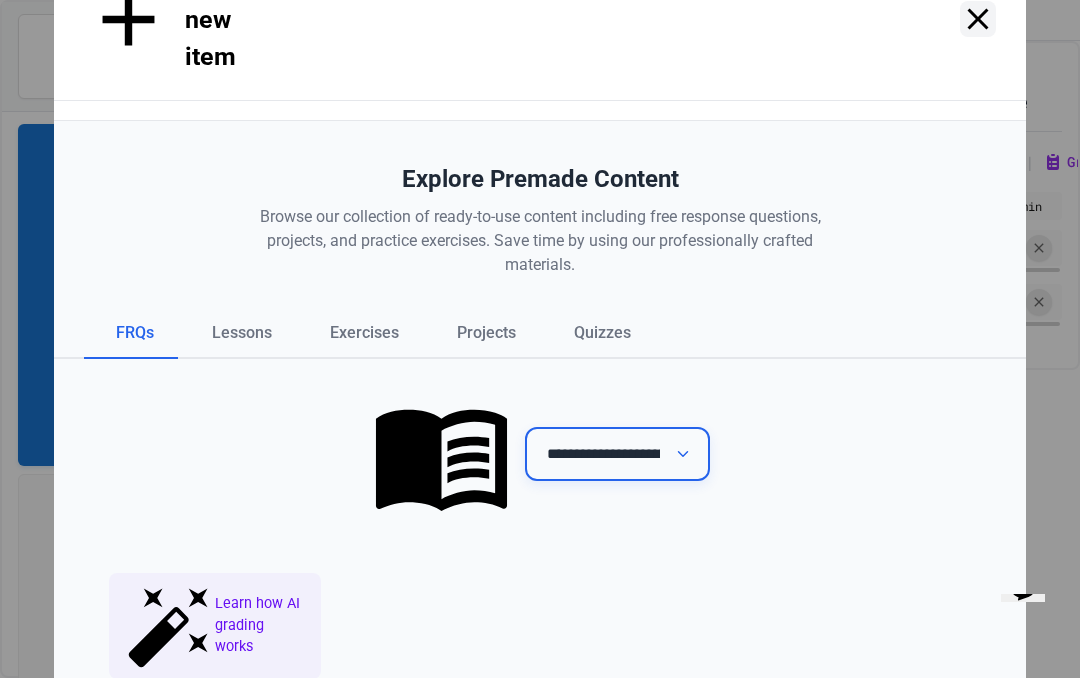 select on "**********" 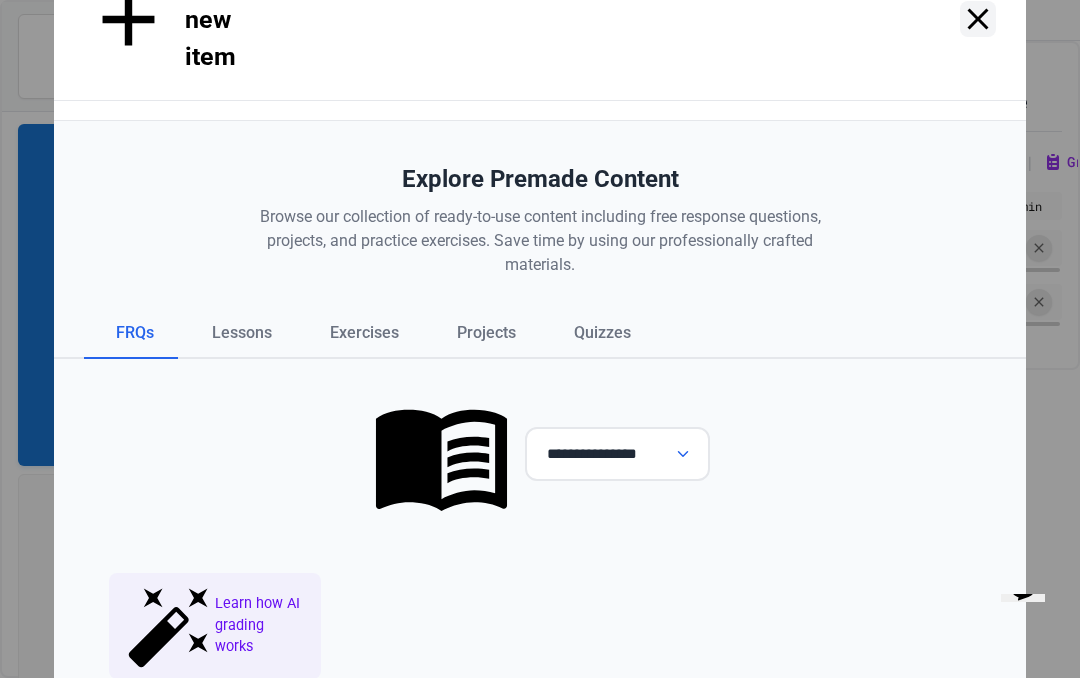 click on "Lessons" at bounding box center [238, 334] 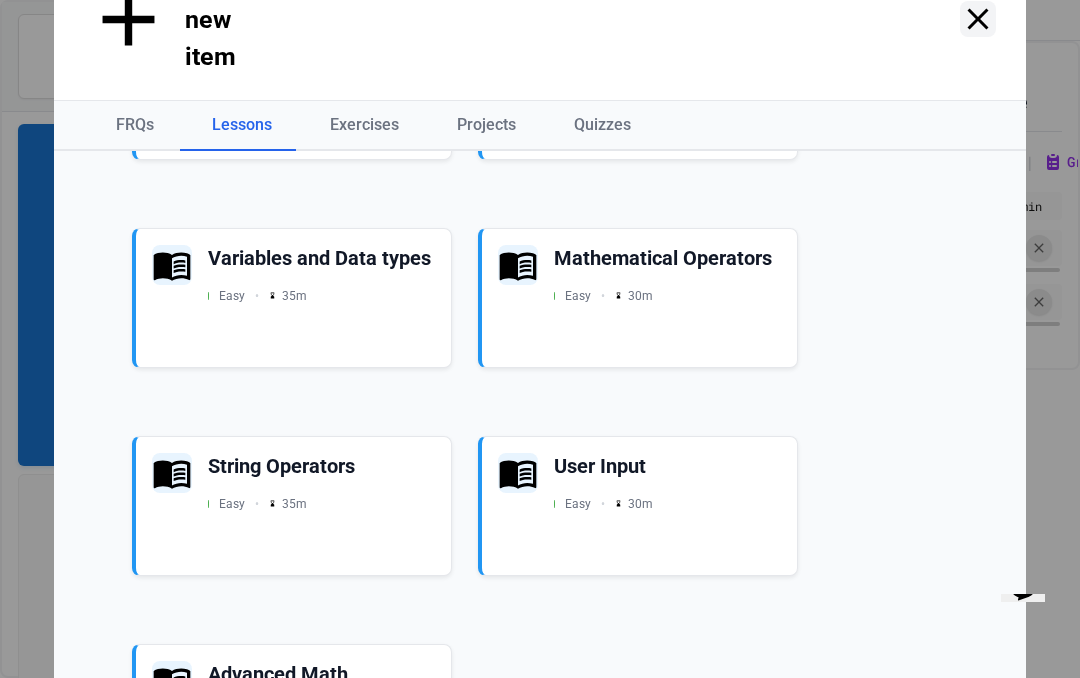 scroll, scrollTop: 1680, scrollLeft: 0, axis: vertical 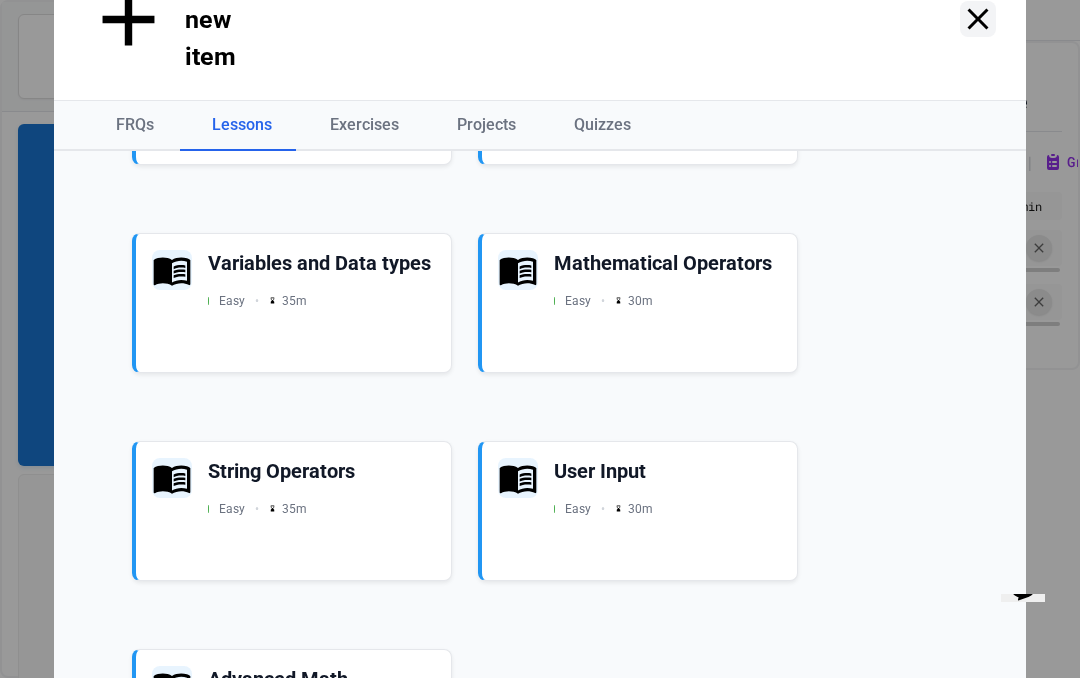 click on "Easy • 35 m" at bounding box center (321, 509) 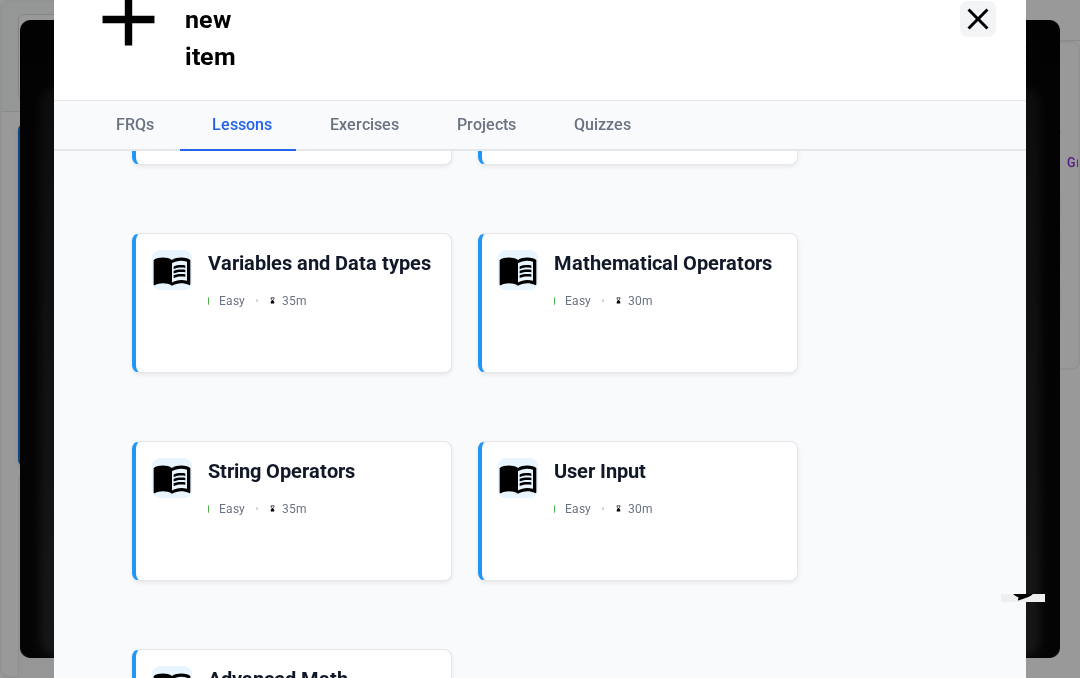 click on "Preview First" at bounding box center [667, 414] 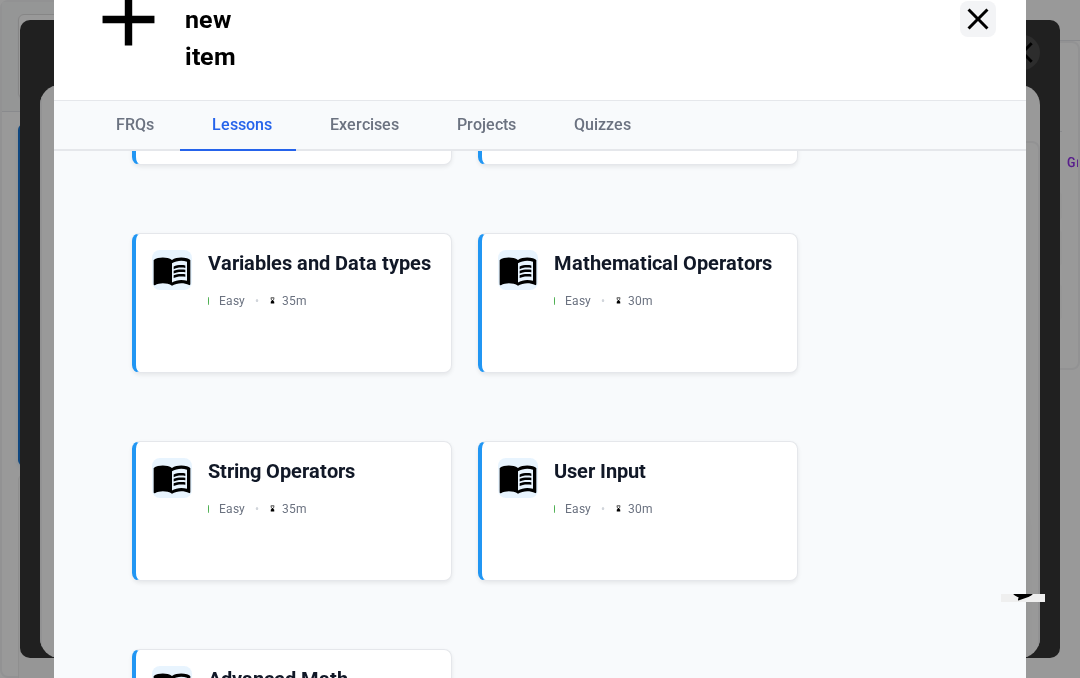click 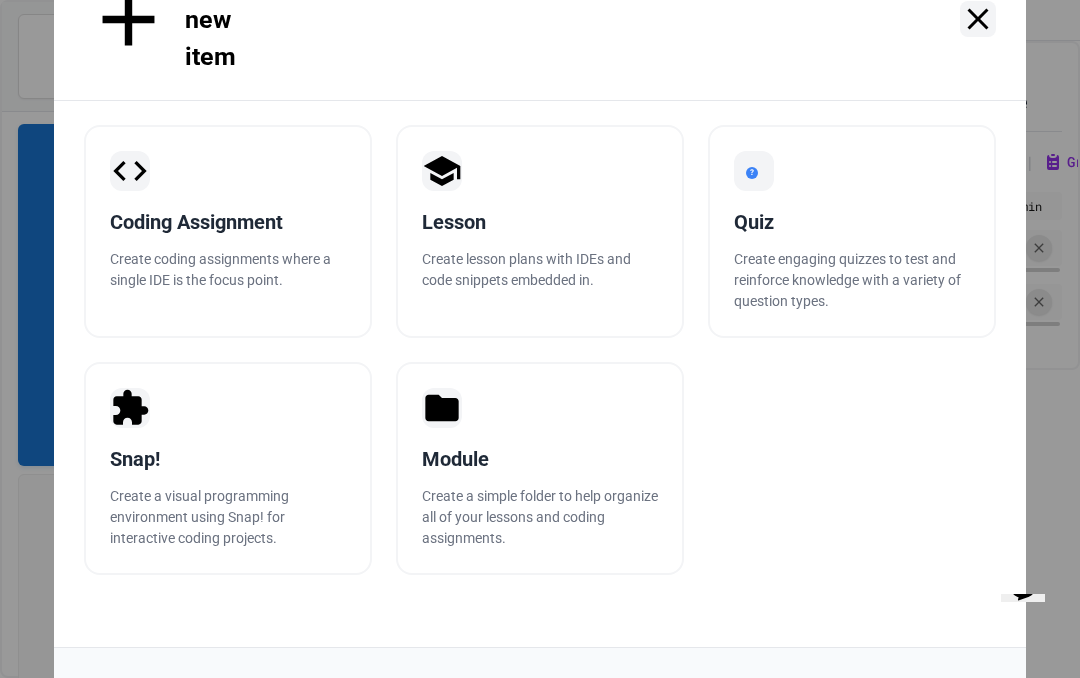 scroll, scrollTop: 0, scrollLeft: 0, axis: both 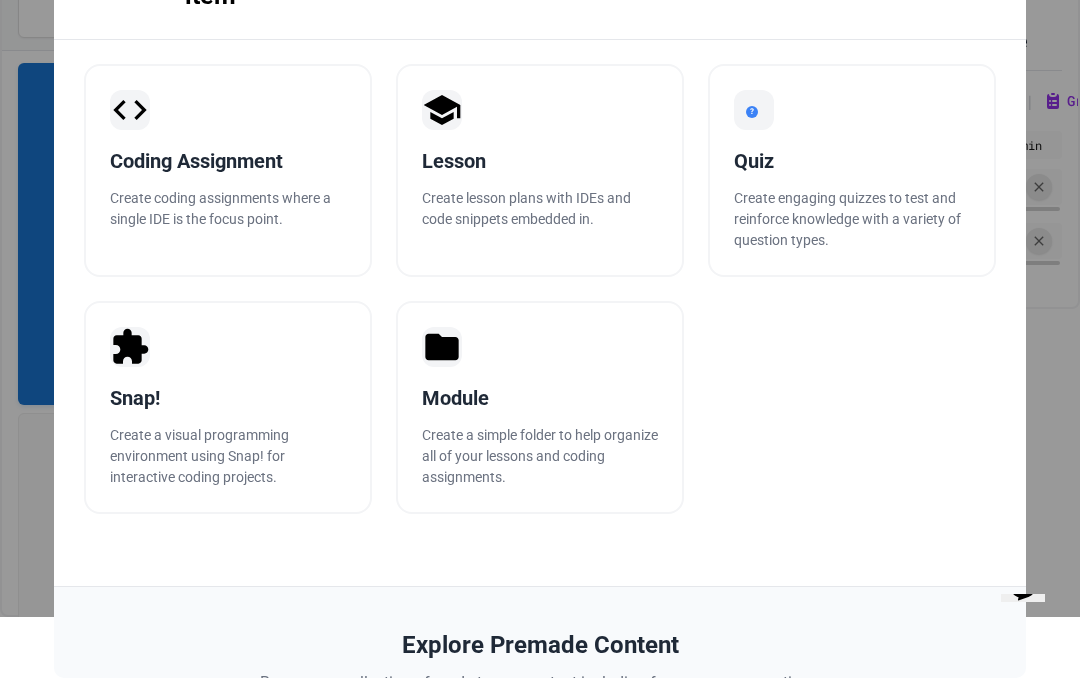 click on "**********" at bounding box center (540, 278) 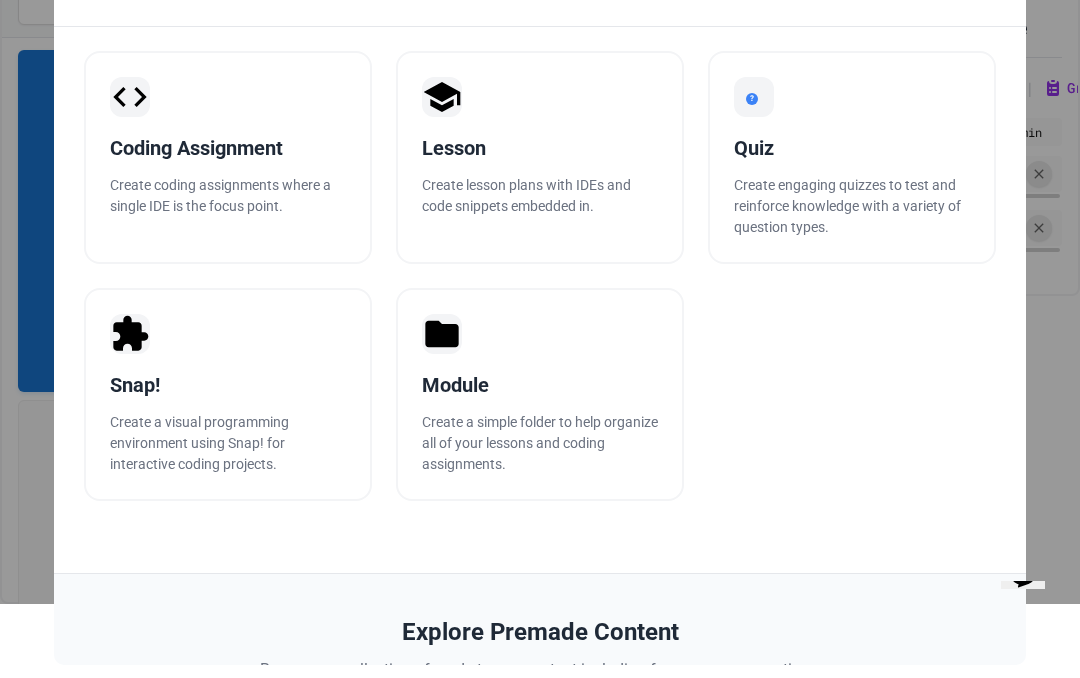 scroll, scrollTop: 0, scrollLeft: 0, axis: both 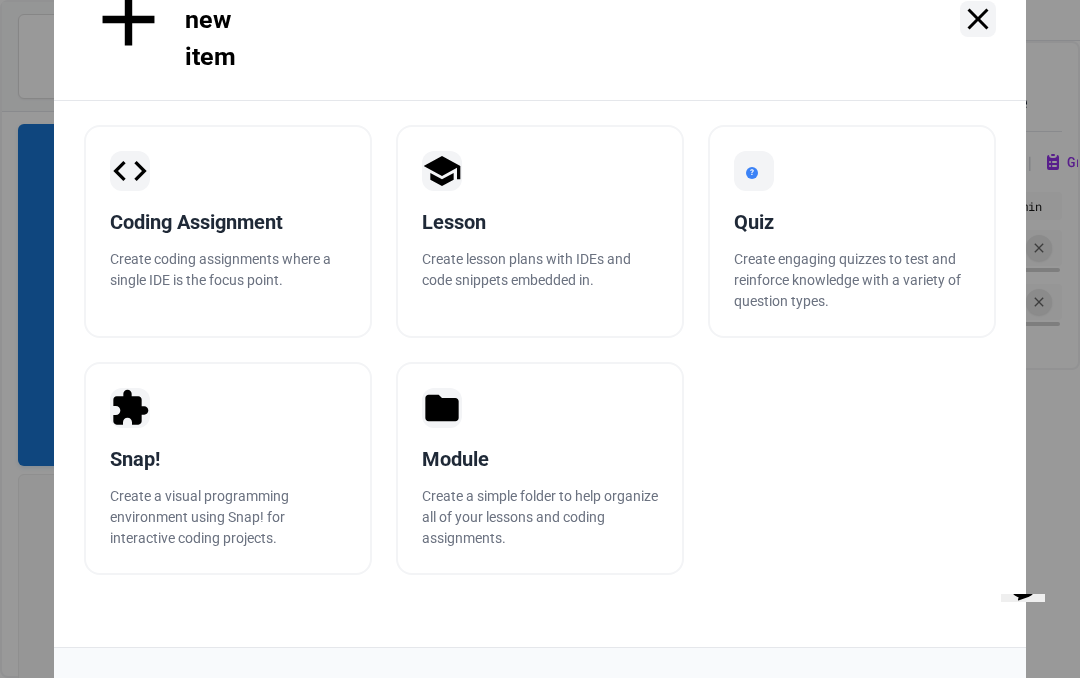 click at bounding box center (978, 19) 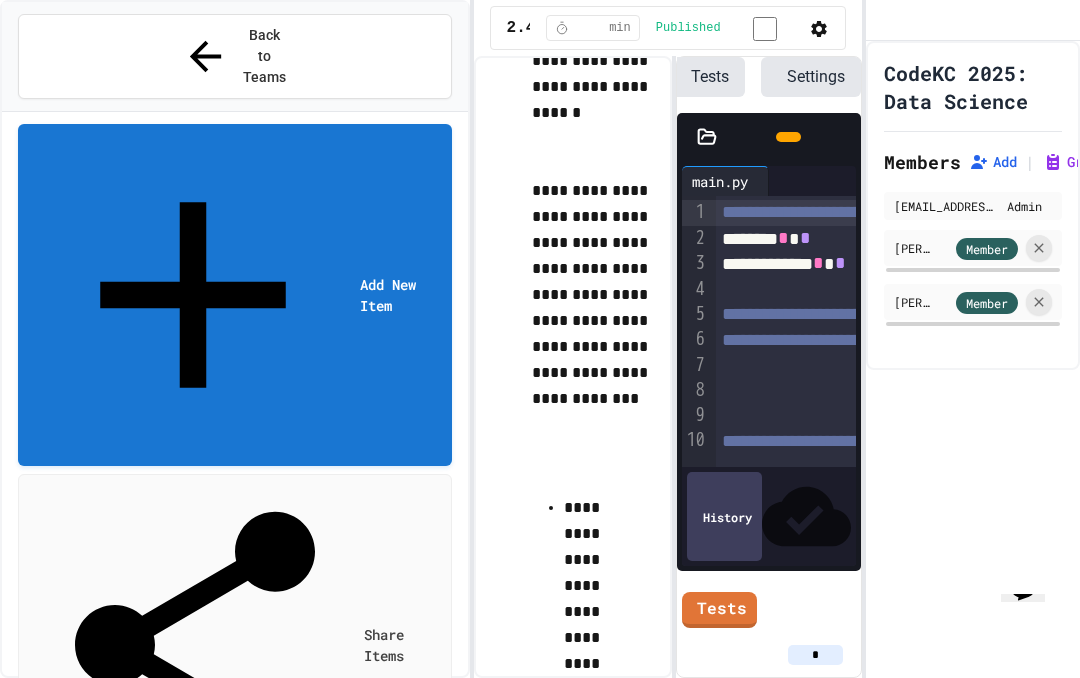 scroll, scrollTop: 278, scrollLeft: 0, axis: vertical 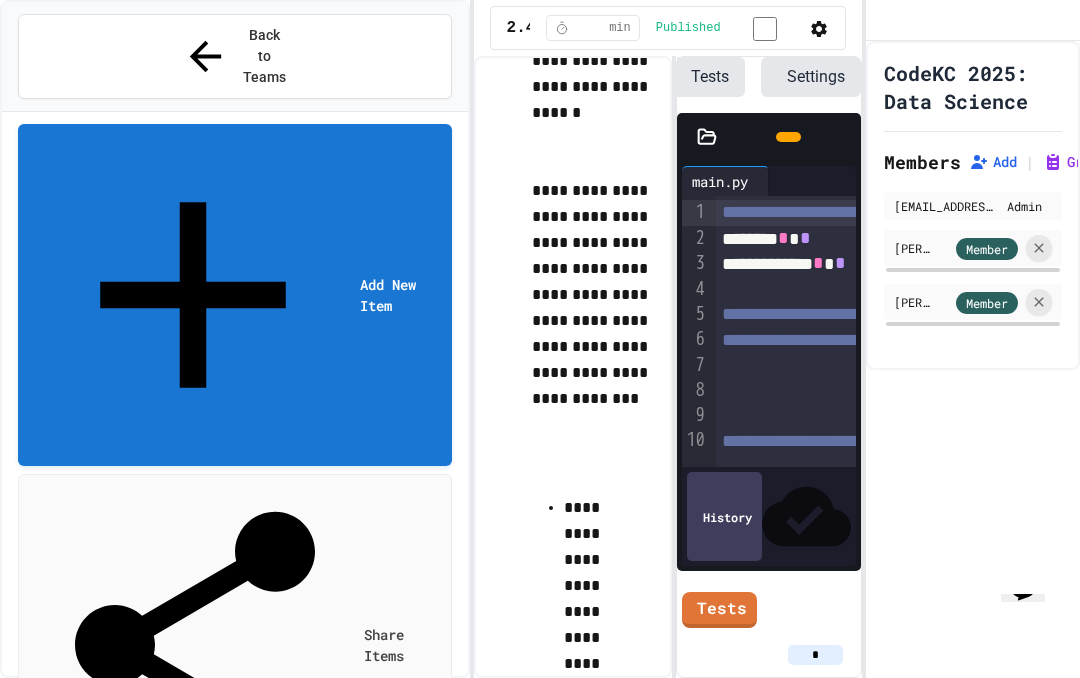 click on "Add New Item" at bounding box center (235, 295) 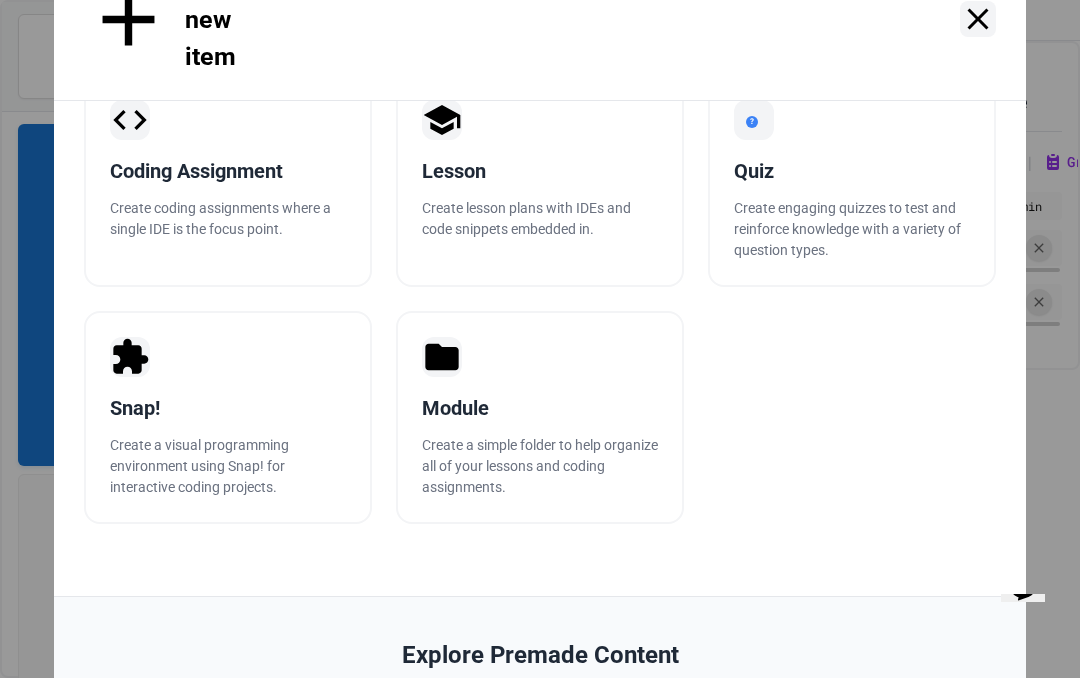 scroll, scrollTop: 42, scrollLeft: 0, axis: vertical 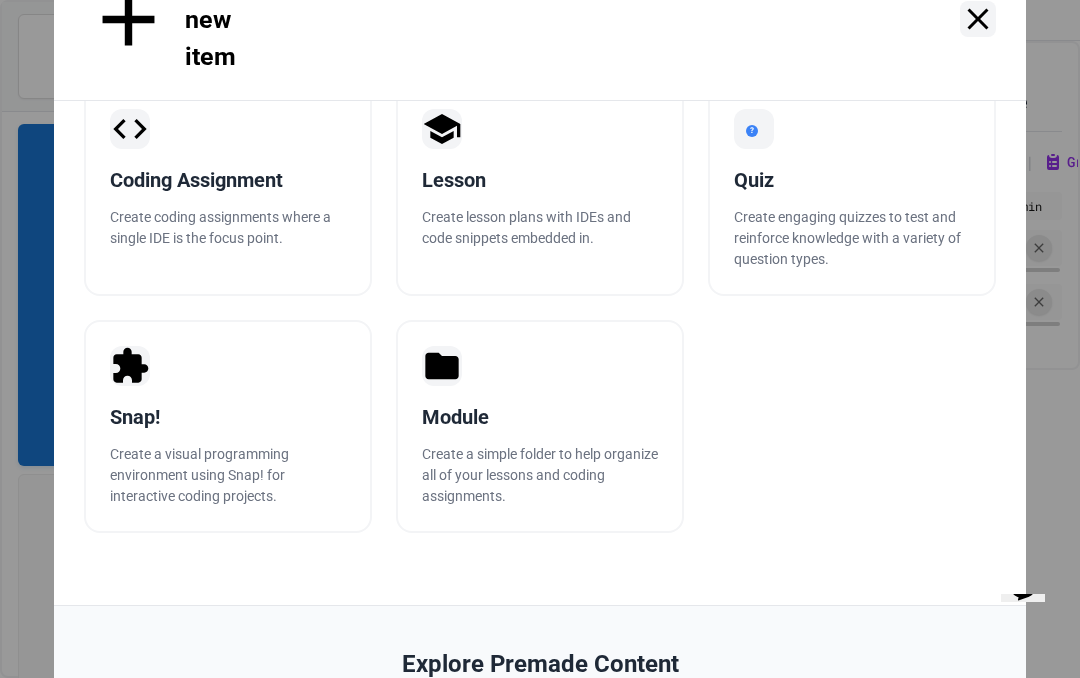 click on "Lesson Create lesson plans with IDEs and code snippets embedded in." at bounding box center [540, 189] 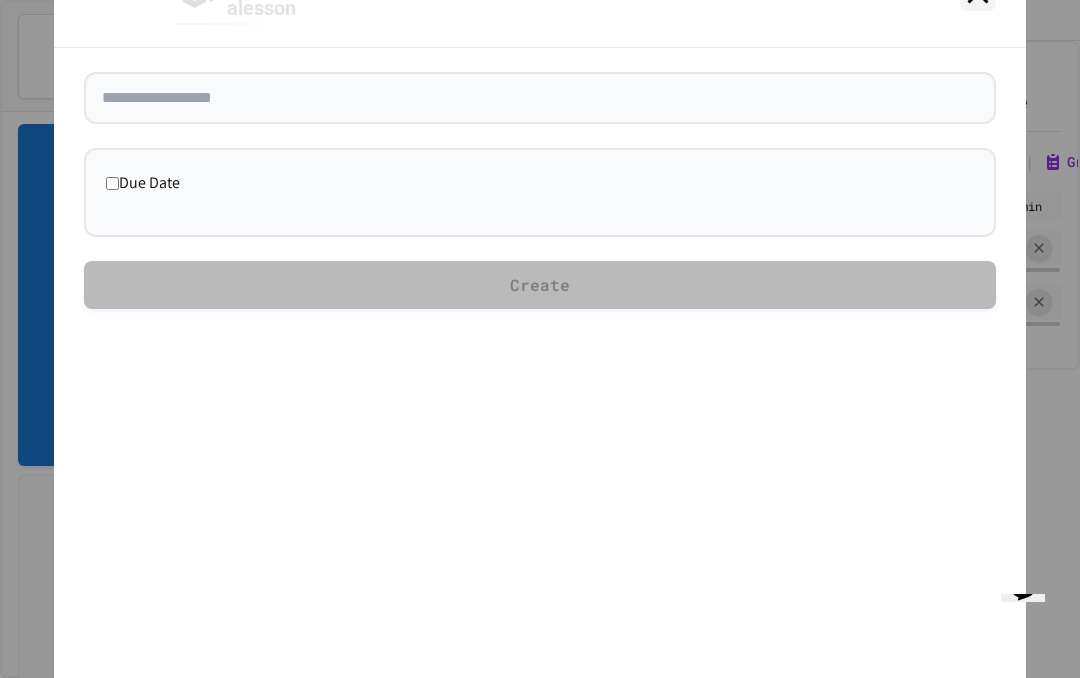 scroll, scrollTop: 0, scrollLeft: 0, axis: both 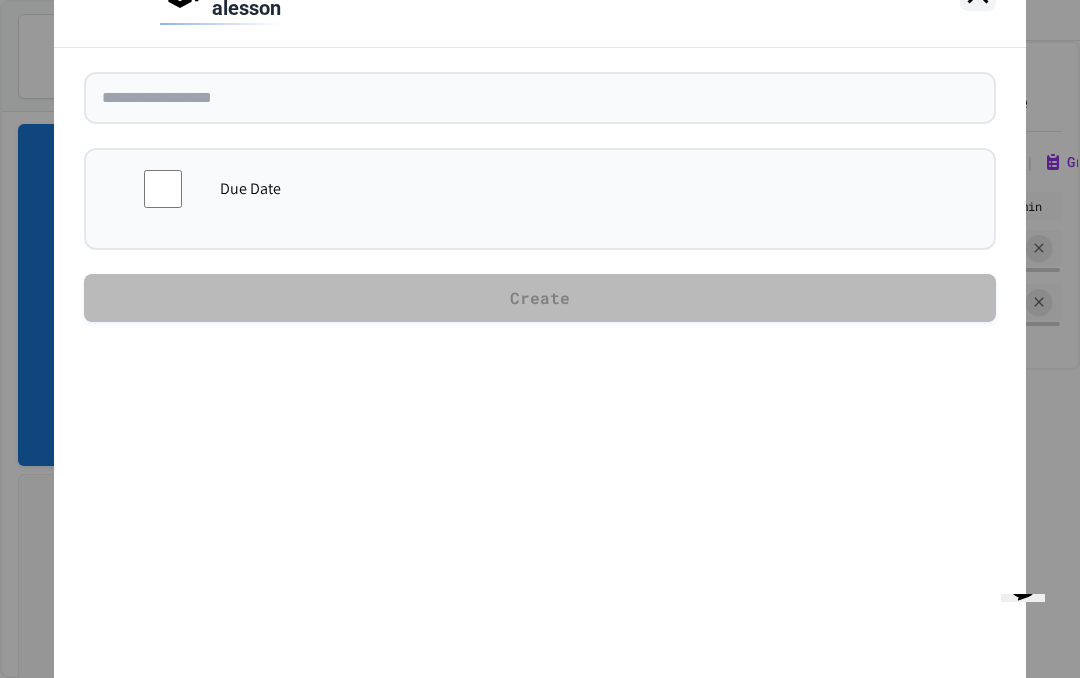 click on "Back" at bounding box center (112, -7) 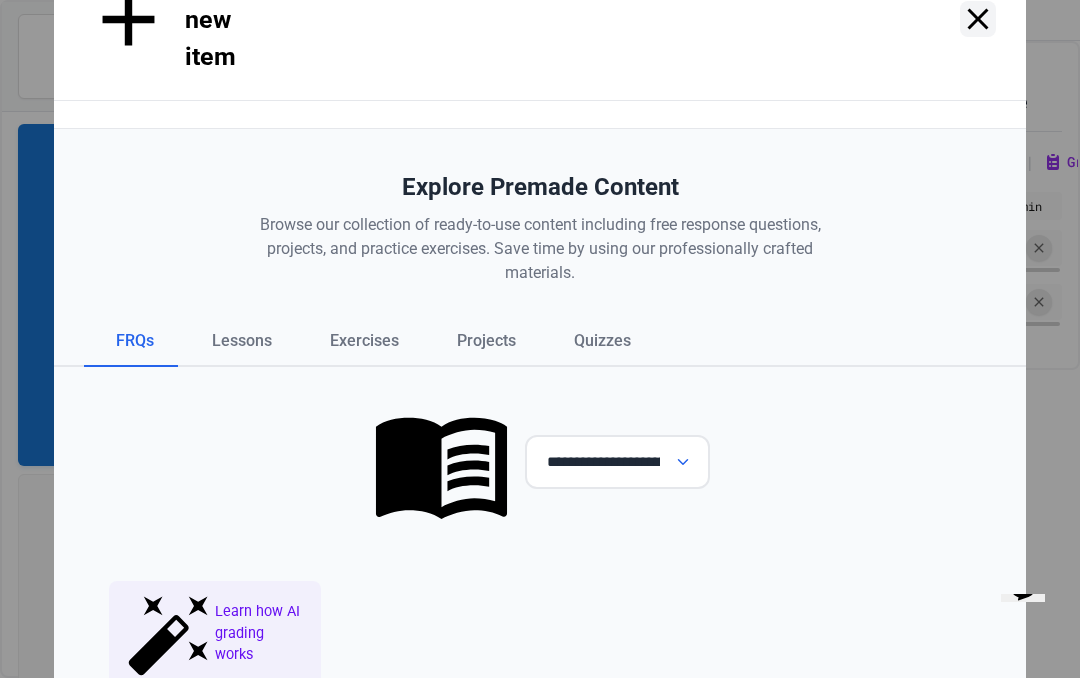 scroll, scrollTop: 547, scrollLeft: 0, axis: vertical 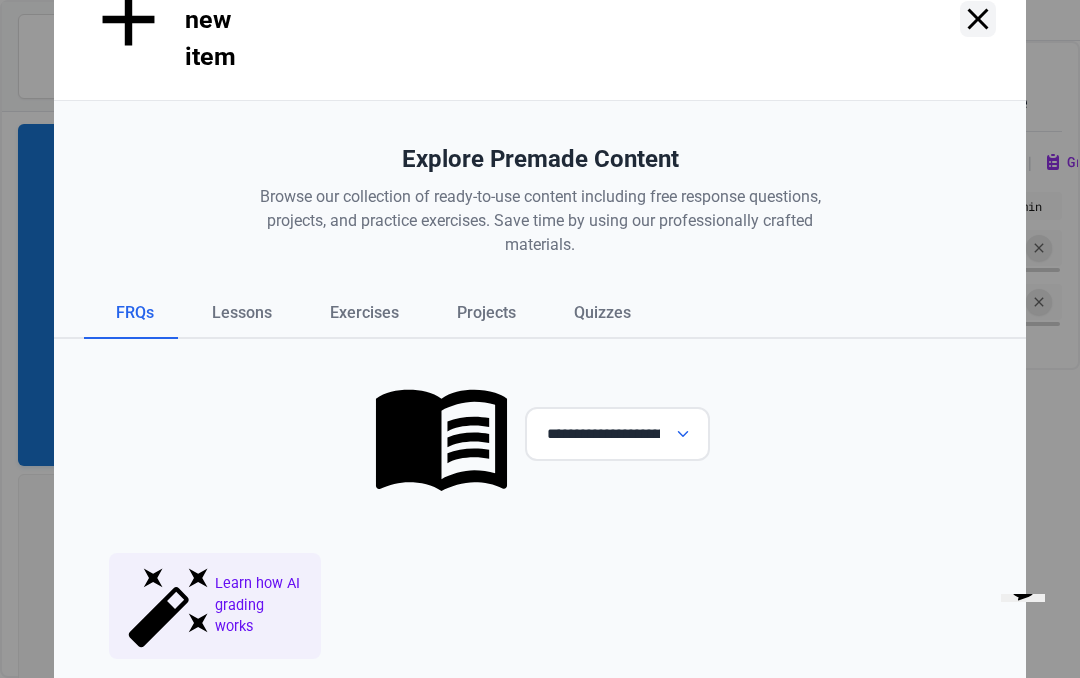 click on "**********" at bounding box center (540, 5235) 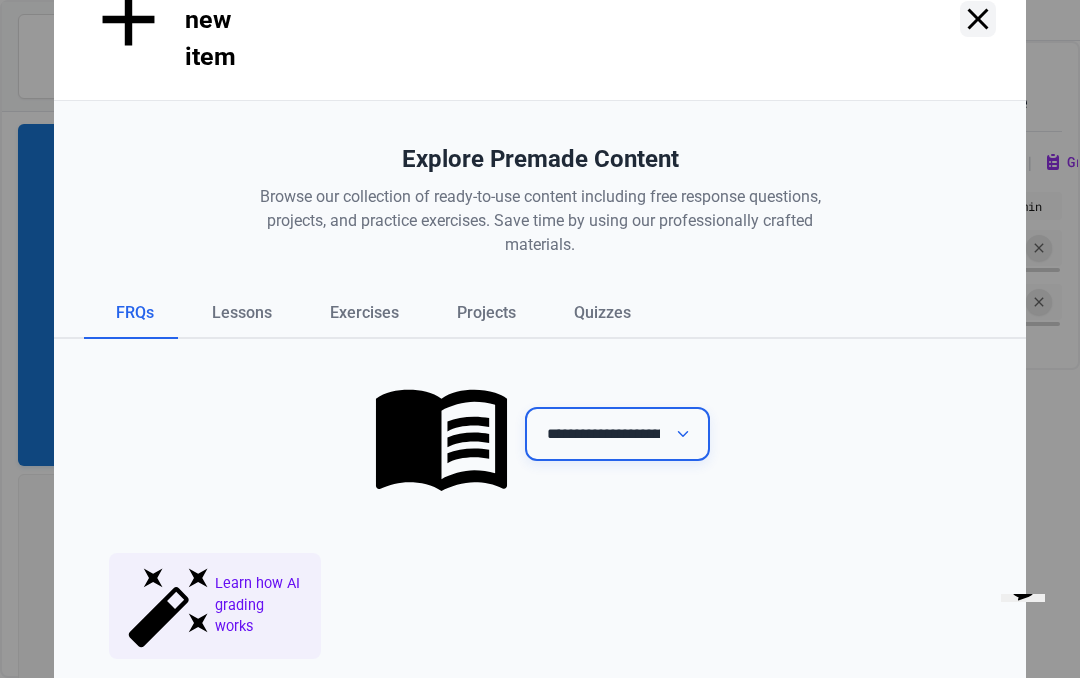 click on "**********" at bounding box center [617, 434] 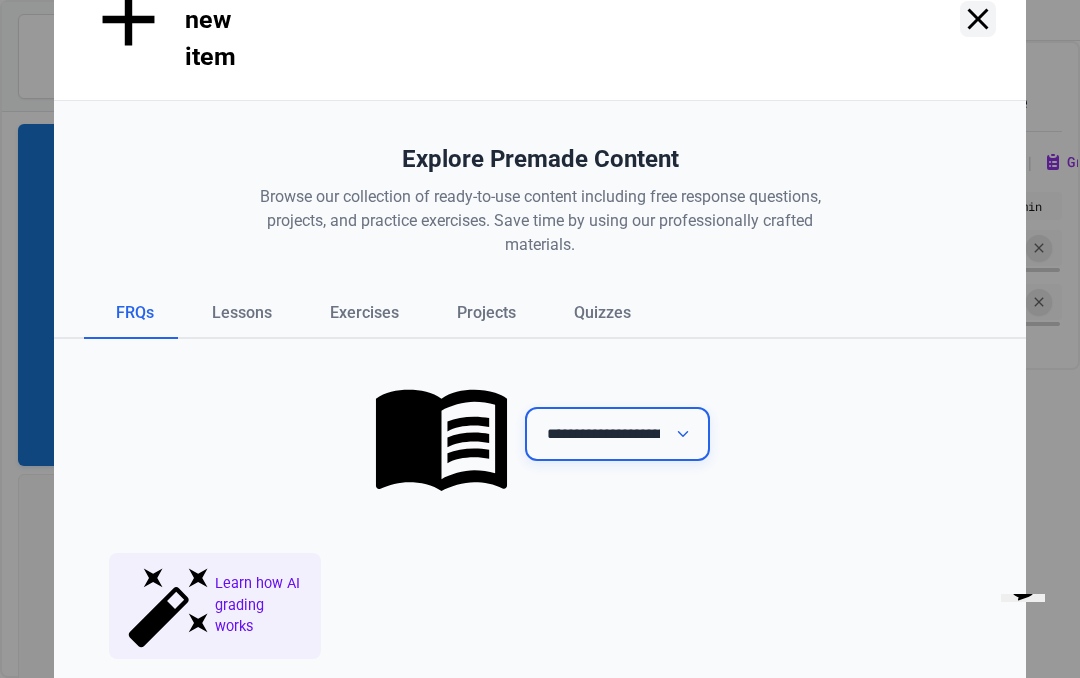 select on "**********" 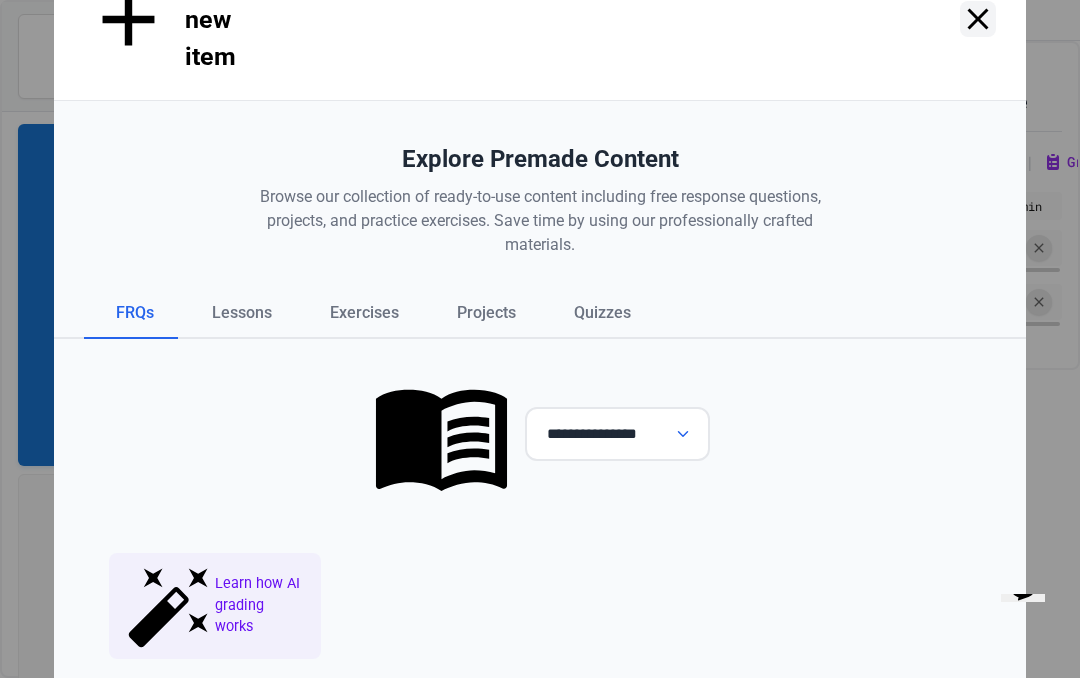 click on "Lessons" at bounding box center [238, 314] 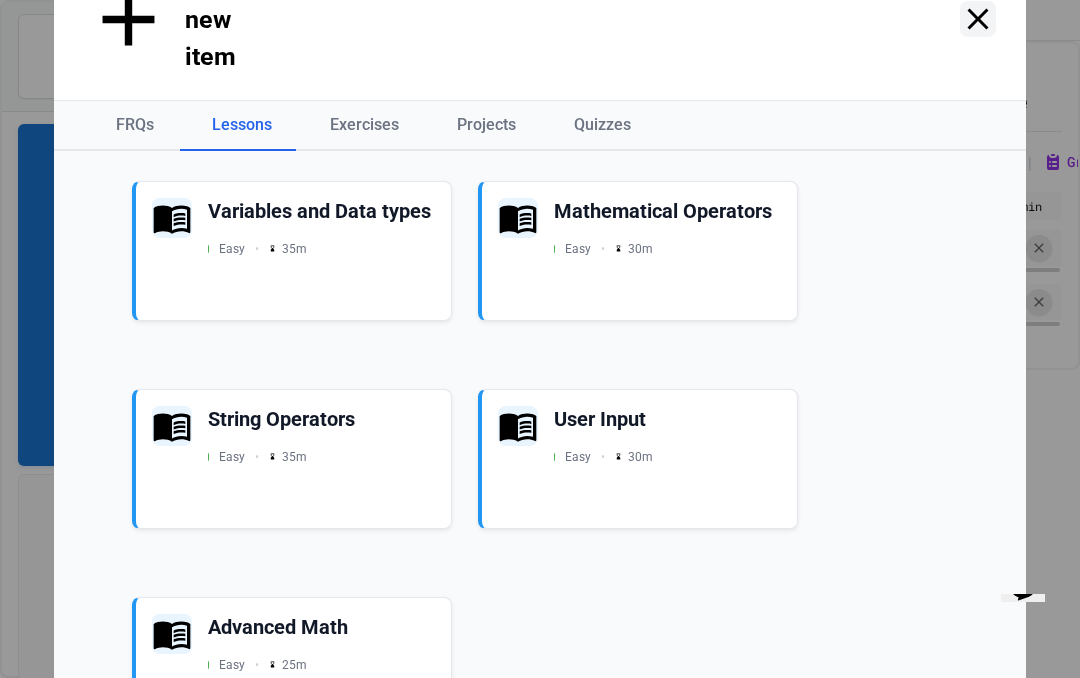 scroll, scrollTop: 1763, scrollLeft: 0, axis: vertical 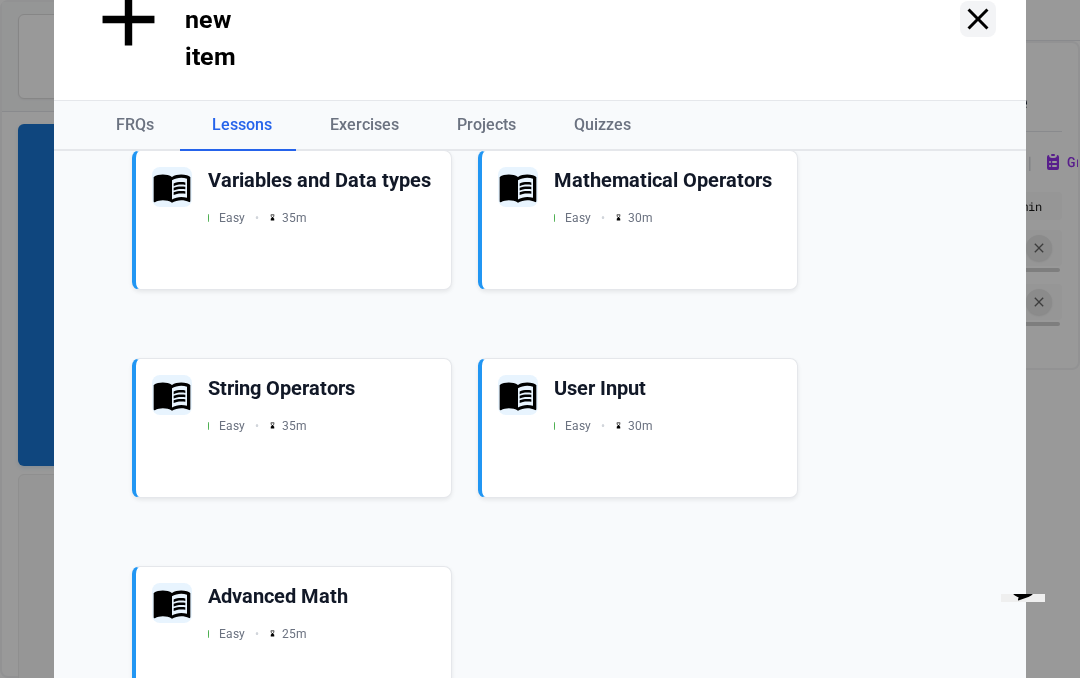 click on "String Operators Easy • 35 m" at bounding box center [321, 405] 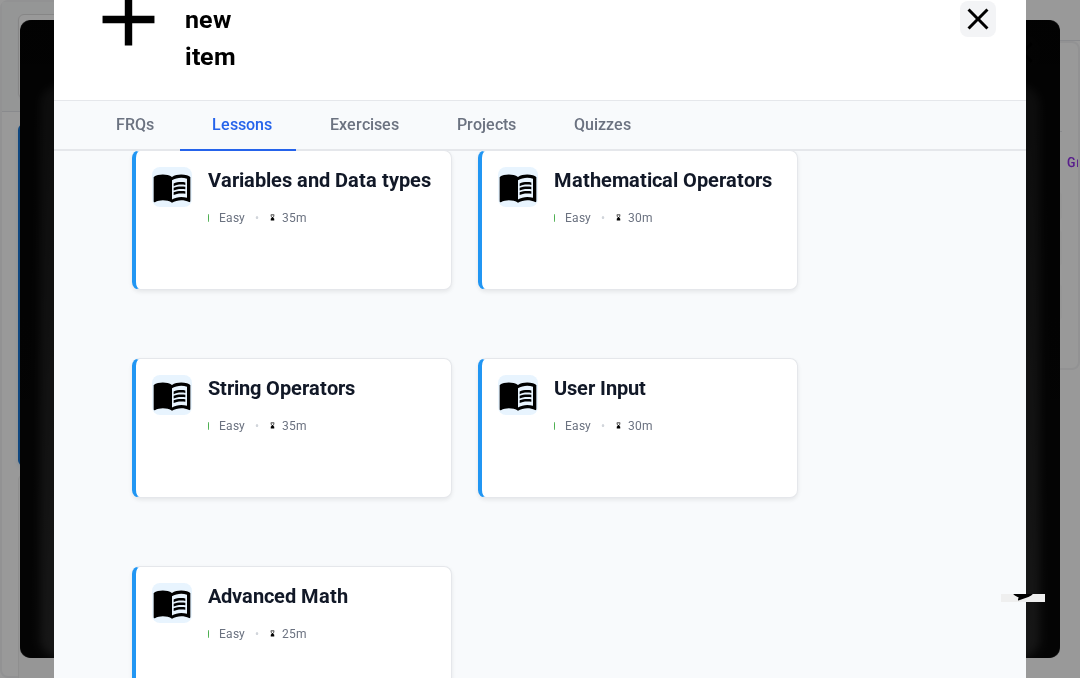 click on "Assign to Class" at bounding box center (423, 414) 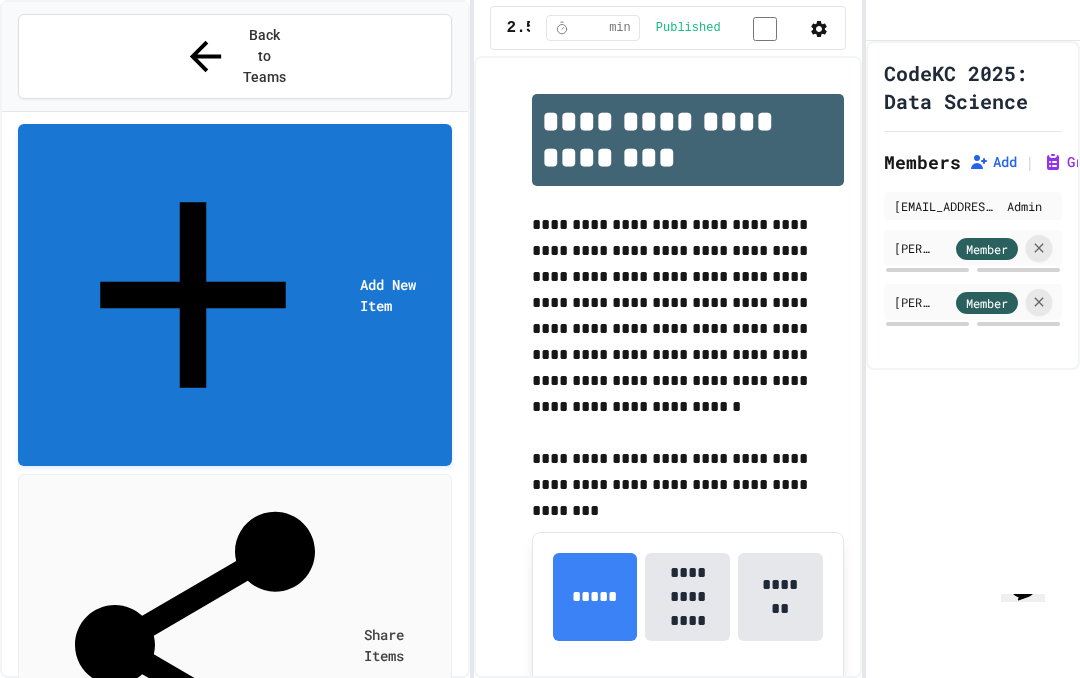 scroll, scrollTop: 76, scrollLeft: 0, axis: vertical 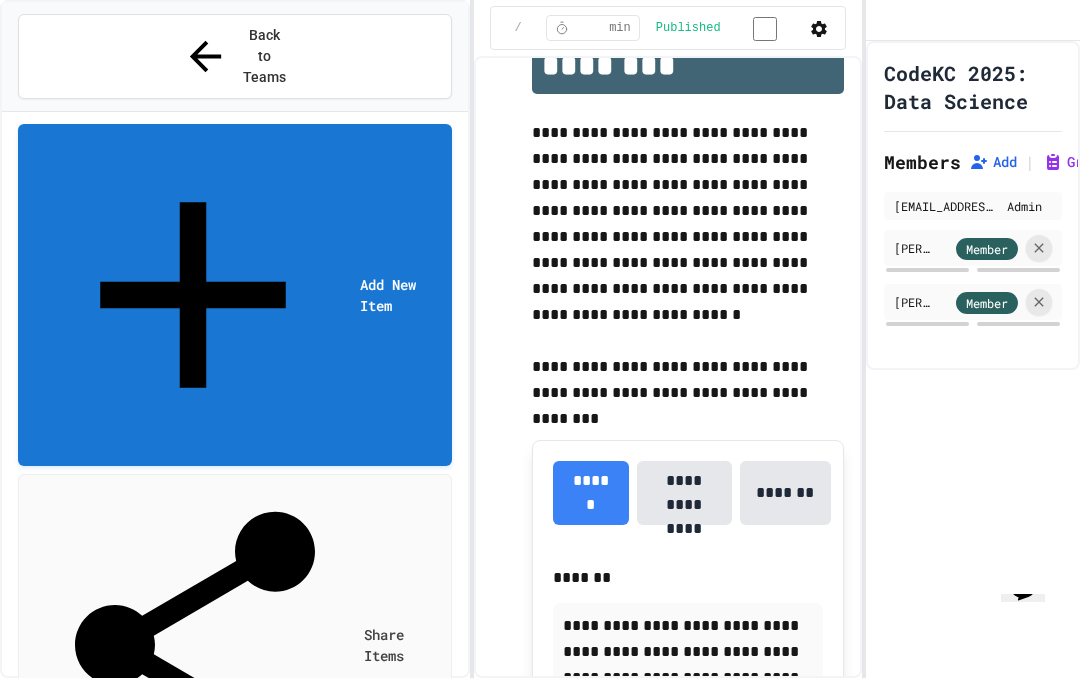 click 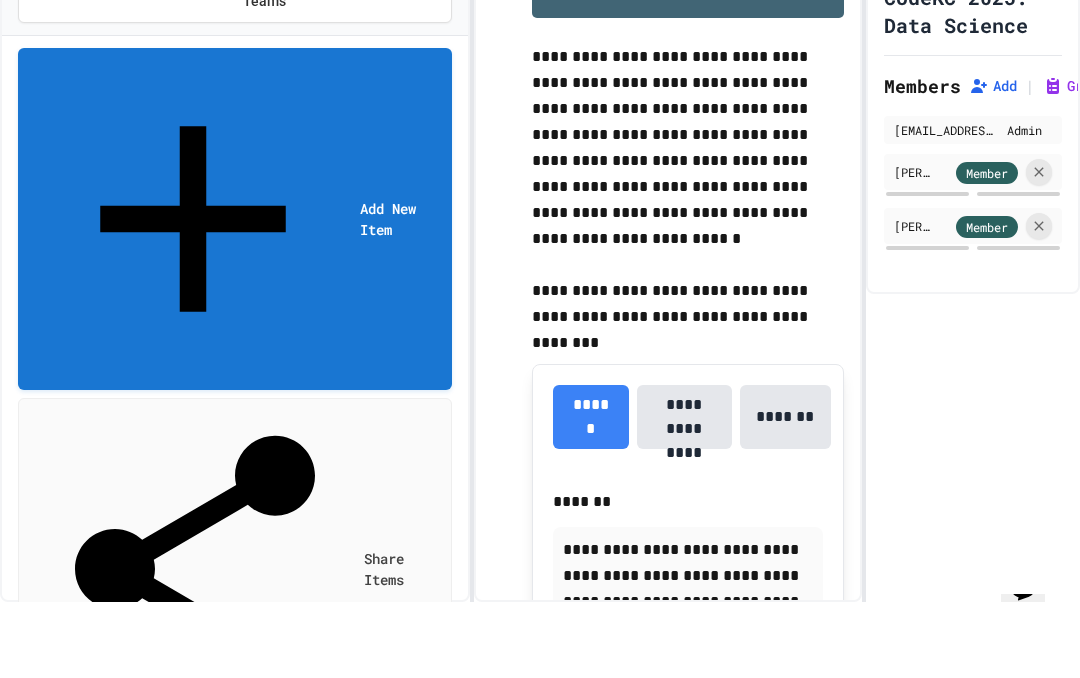 click on "Delete" at bounding box center (550, 2244) 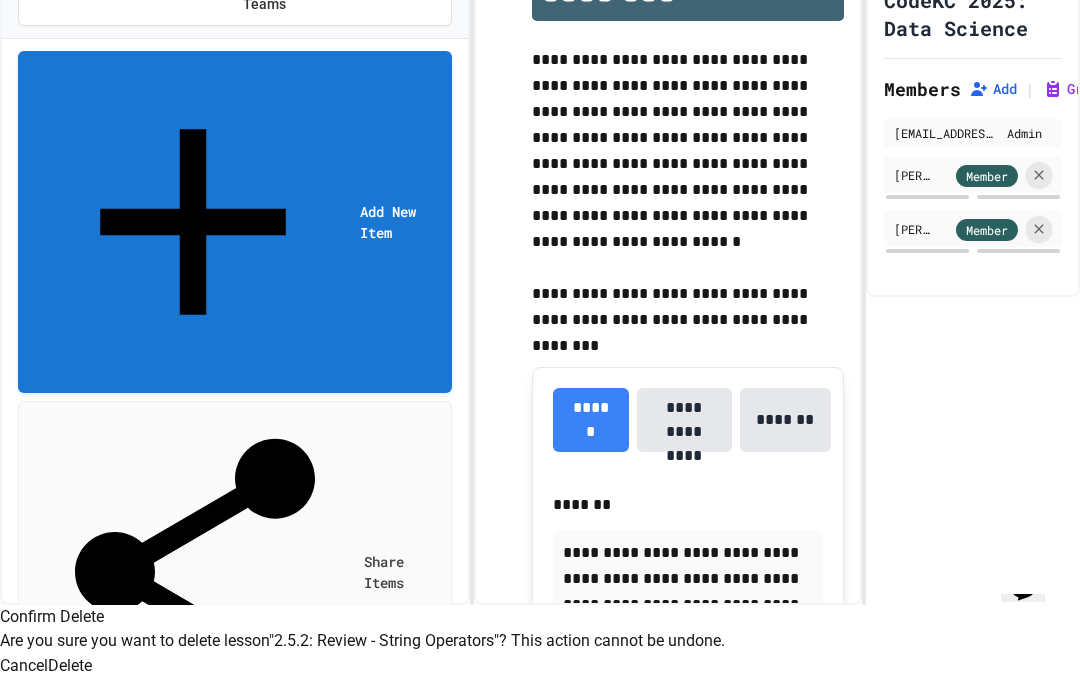 click on "Delete" at bounding box center (70, 666) 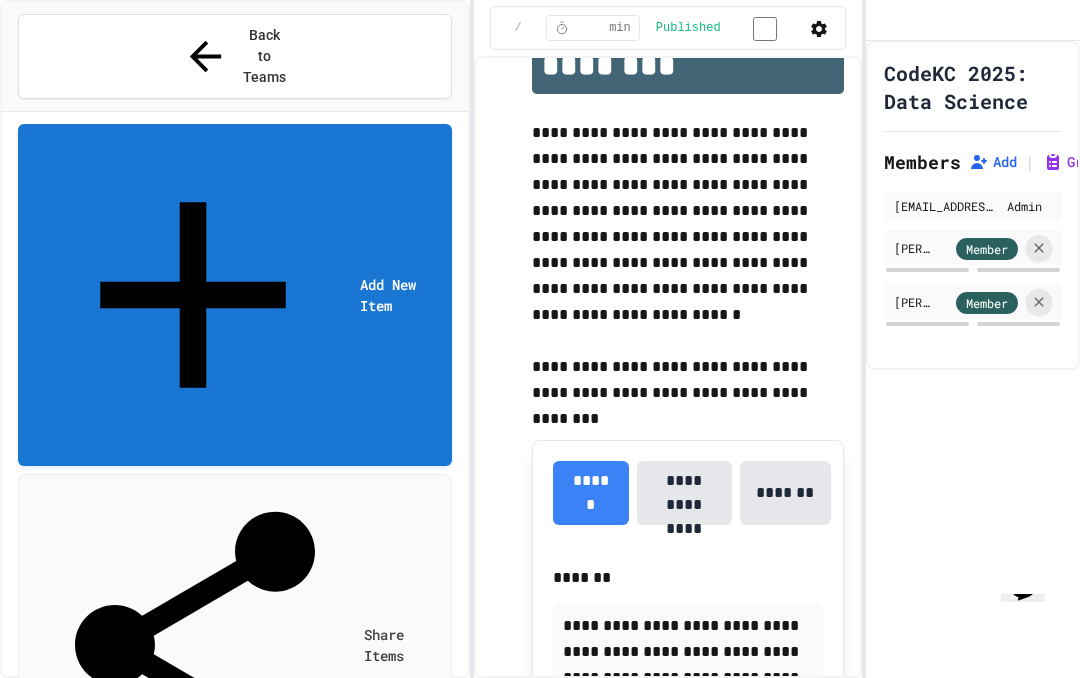 scroll, scrollTop: 280, scrollLeft: 0, axis: vertical 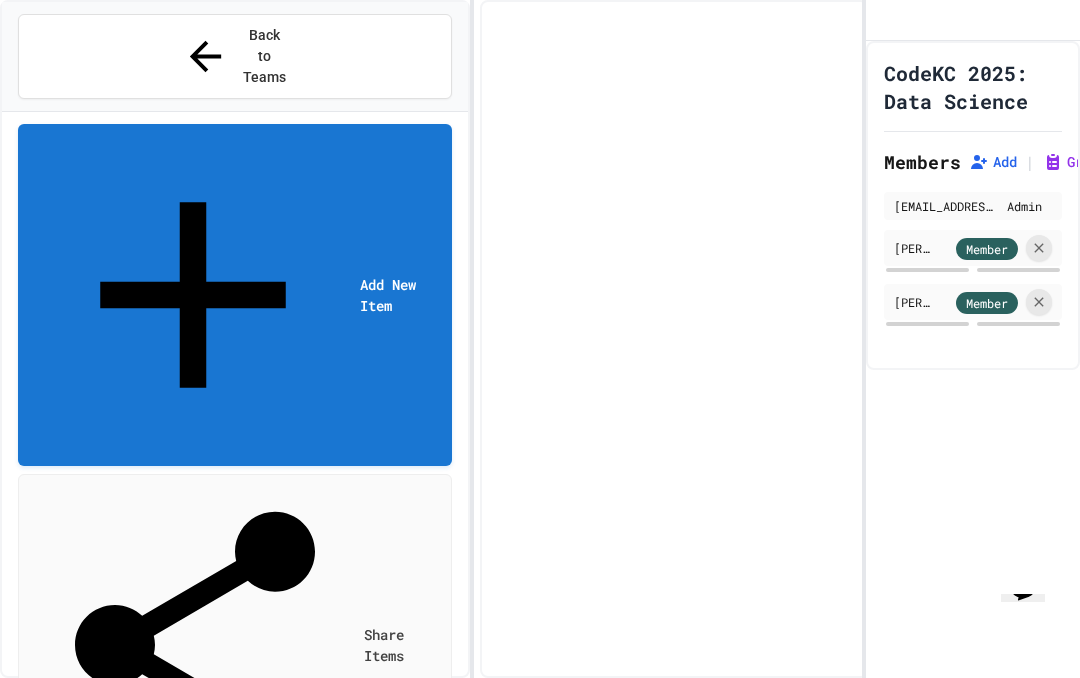 select on "*******" 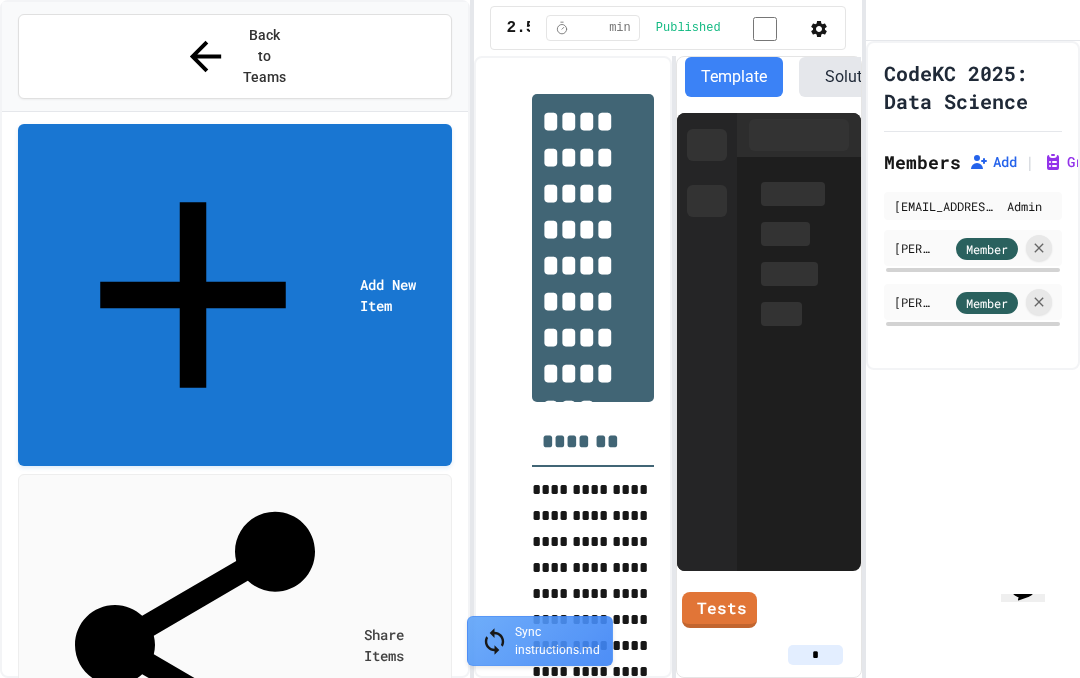scroll, scrollTop: 383, scrollLeft: 0, axis: vertical 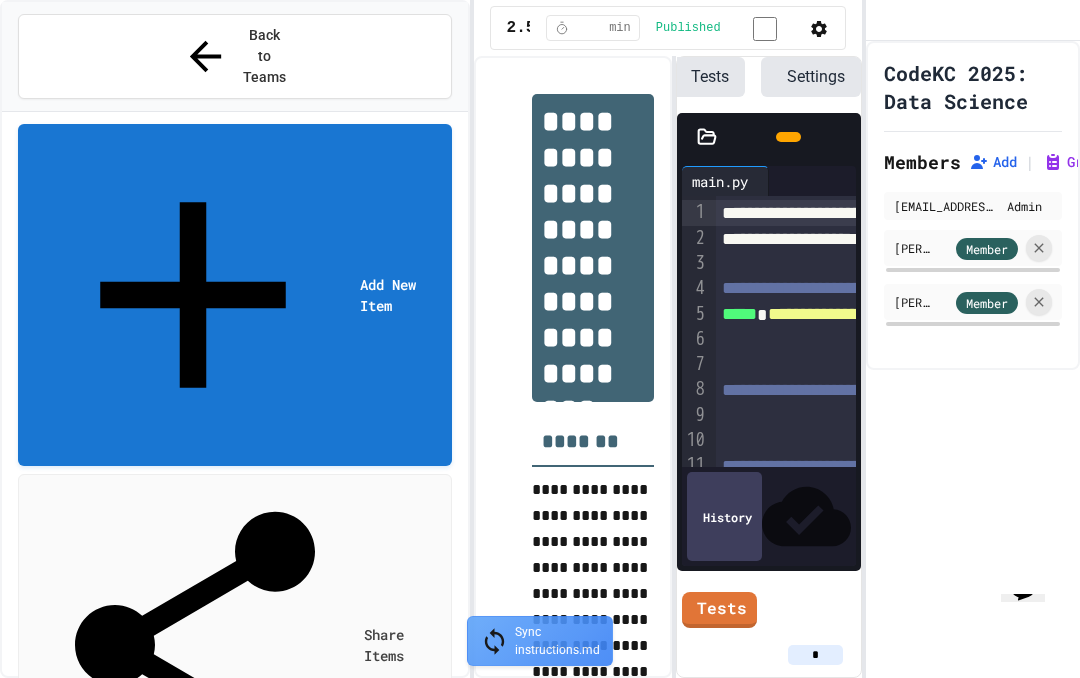 click 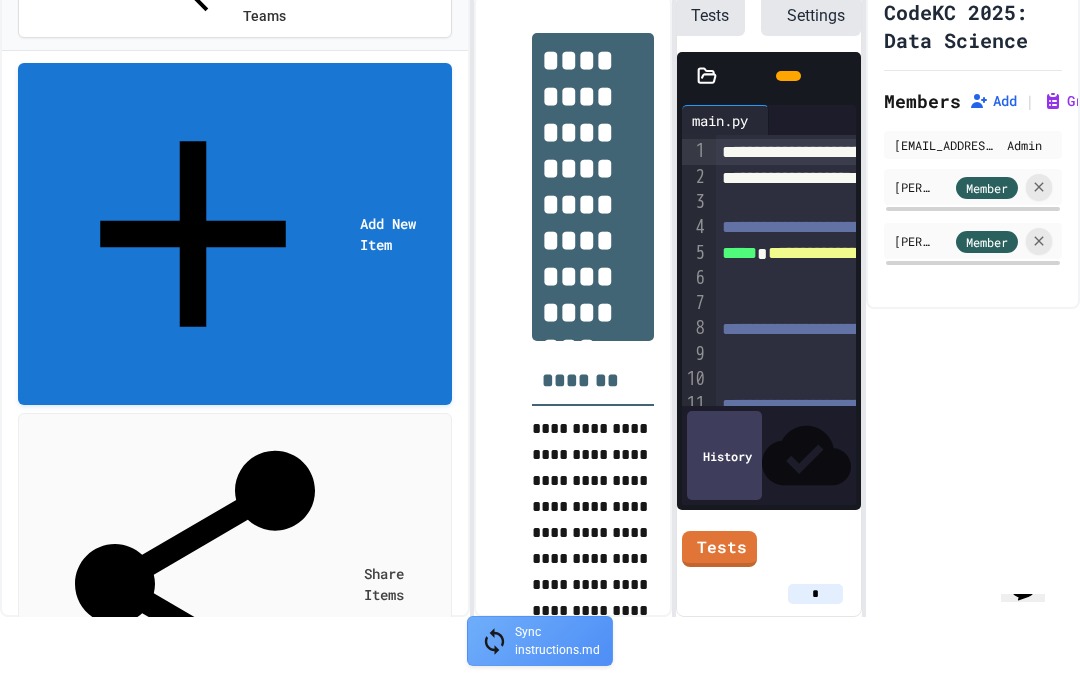 click at bounding box center (540, 619) 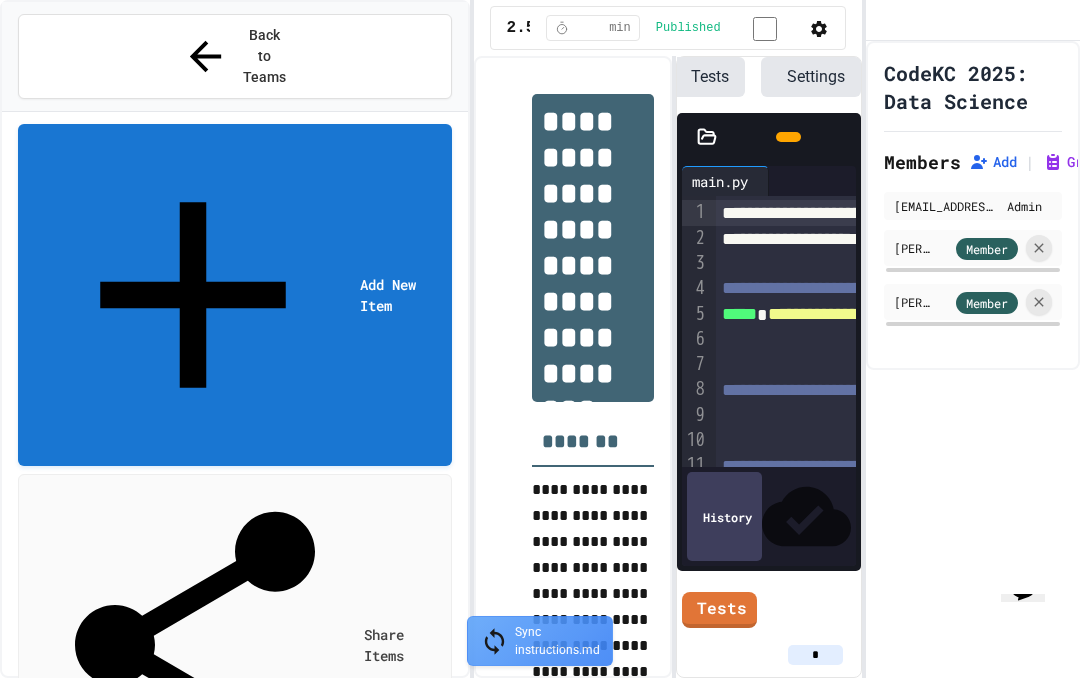 click on "2.5.3: Basketballs and Footballs" at bounding box center (242, 1106) 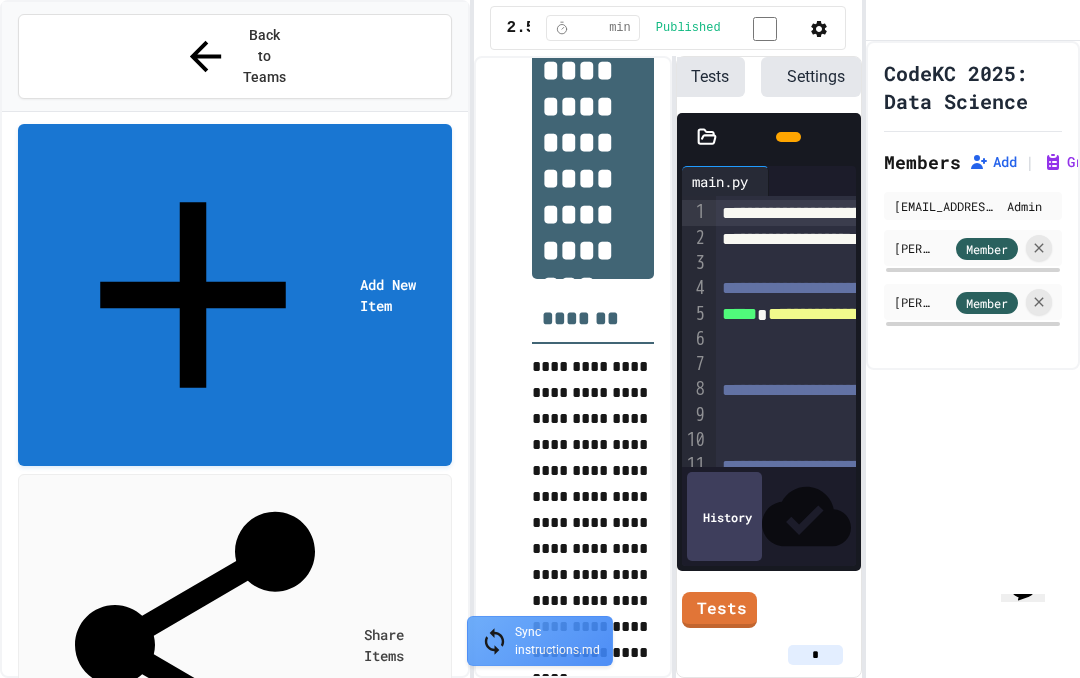 scroll, scrollTop: 158, scrollLeft: 0, axis: vertical 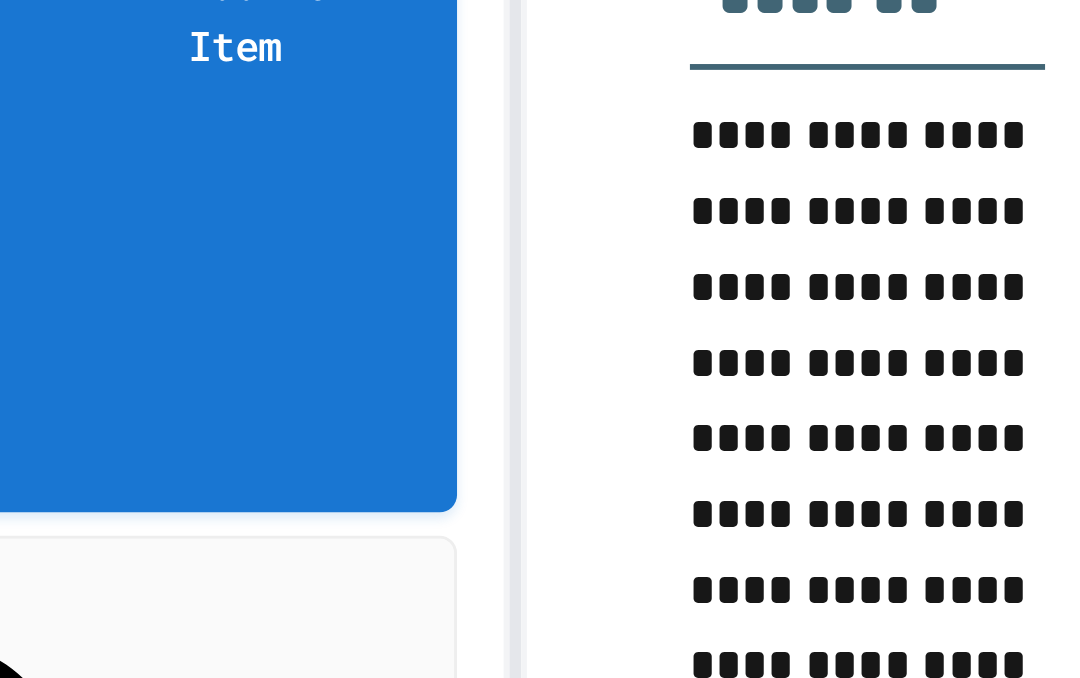 click on "Back to Teams Add New Item Share Items Class Recordings   Intro to Python   2.2.1: Hello, World!   2.2.2: Review - Hello, World!   2.2.3: Your Name and Favorite Movie   2.3.1: Variables and Data Types   2.3.2: Review - Variables and Data Types   2.3.3: What's the Type?   2.5.1: String Operators   2.5.2: Review - String Operators   2.4.1: Mathematical Operators   2.4.2: Review - Mathematical Operators   2.6.1: User Input   2.6.2: Review - User Input   2.5.3: Basketballs and Footballs   2.6.3: Squares and Circles   3.1.1: Booleans   3.1.2: Review - Booleans   3.1.3: Secret Access   3.2.1: Logical Operators   3.2.2: Review - Logical Operators   3.2.3: Play Basketball   3.2.4: Grocery List   3.2.5: NAND, NOR, XOR   3.3.1: Comparison Operators   3.3.2: Review - Comparison Operators   3.3.3: NHS Candidates   3.3.4: Rolling [PERSON_NAME]   Homework   2.4.3: The World's Worst [PERSON_NAME] Market   2.5.3: Basketballs and Footballs   Publish Delete 2.5.3: Basketballs and Footballs ** min Published" at bounding box center [540, 339] 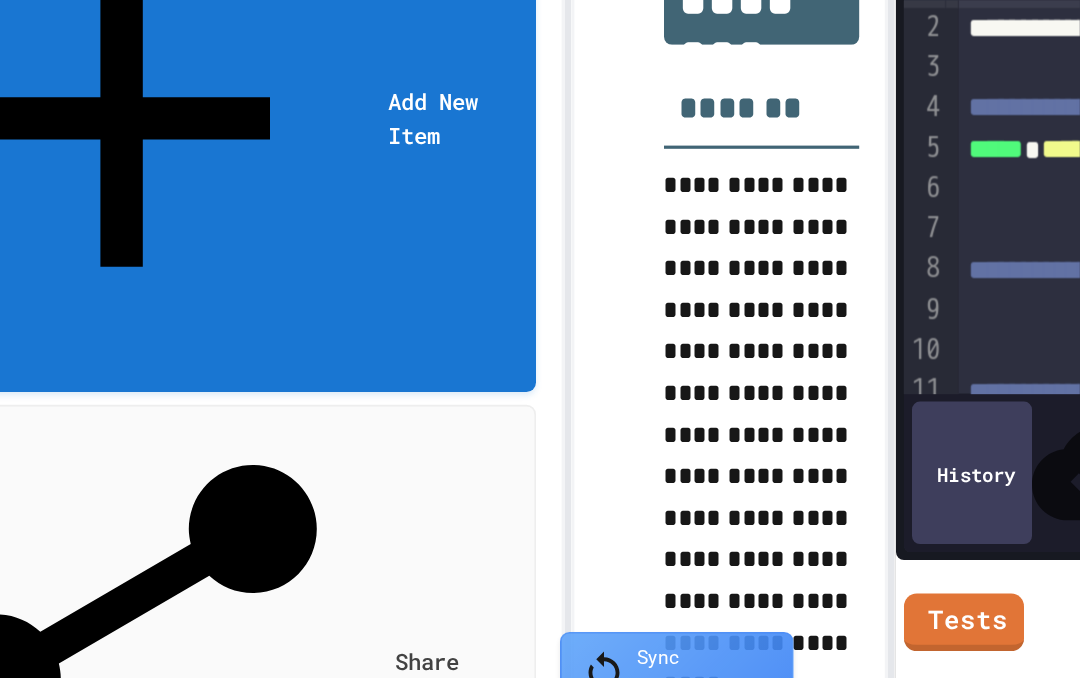 click on "2.5.3: Basketballs and Footballs" at bounding box center (242, 1131) 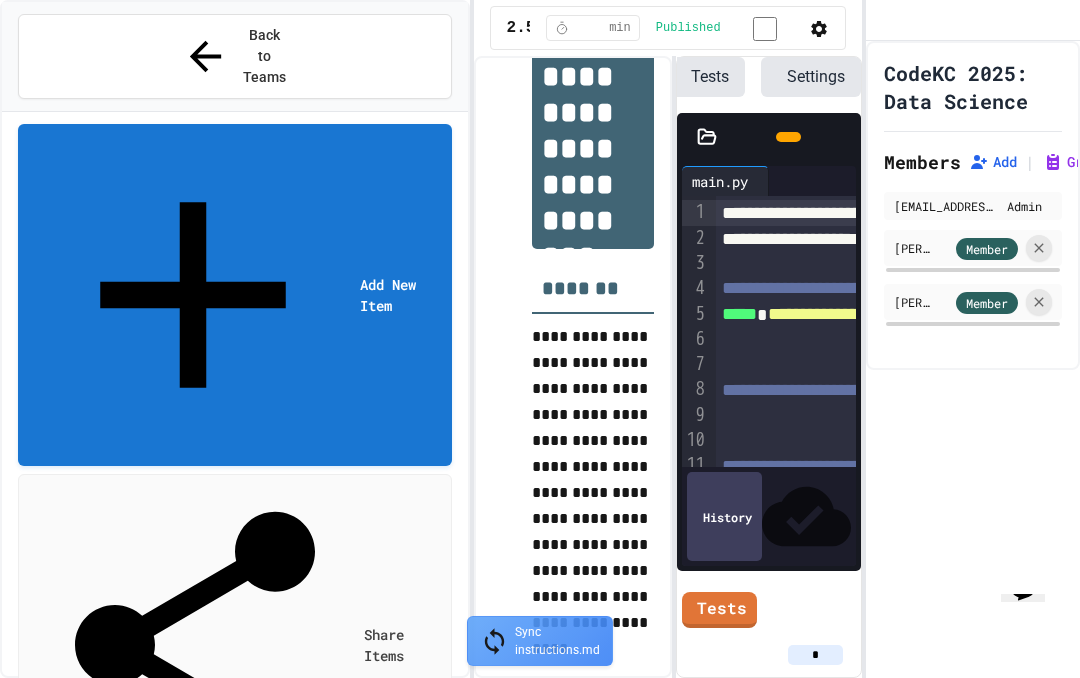 click at bounding box center [472, 339] 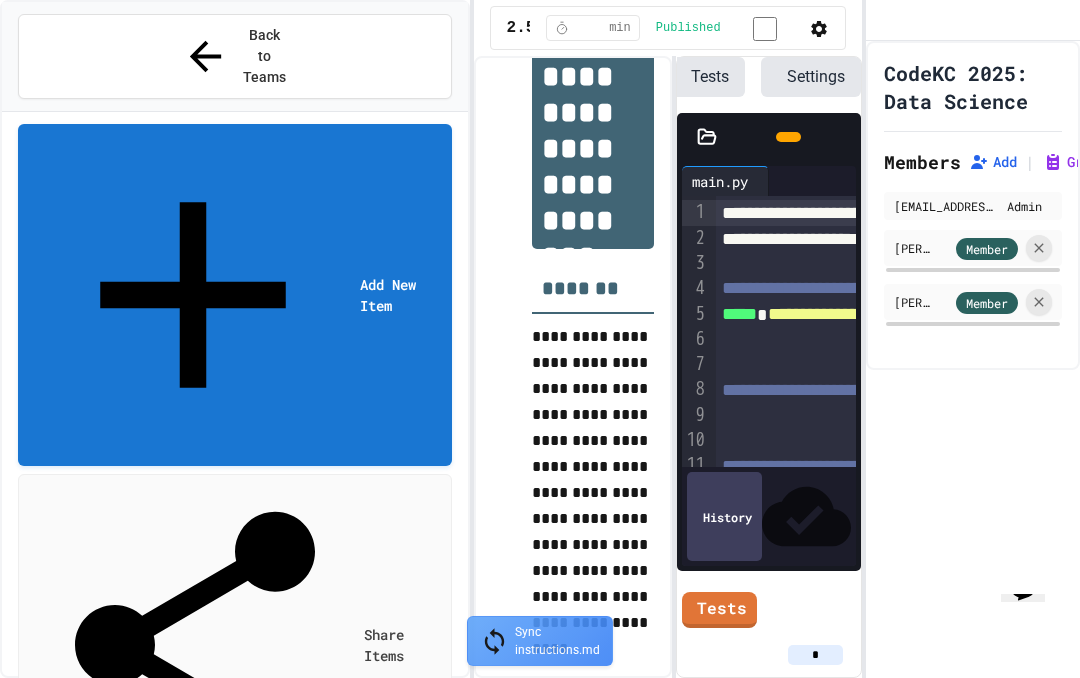 click on "Delete" at bounding box center (347, 935) 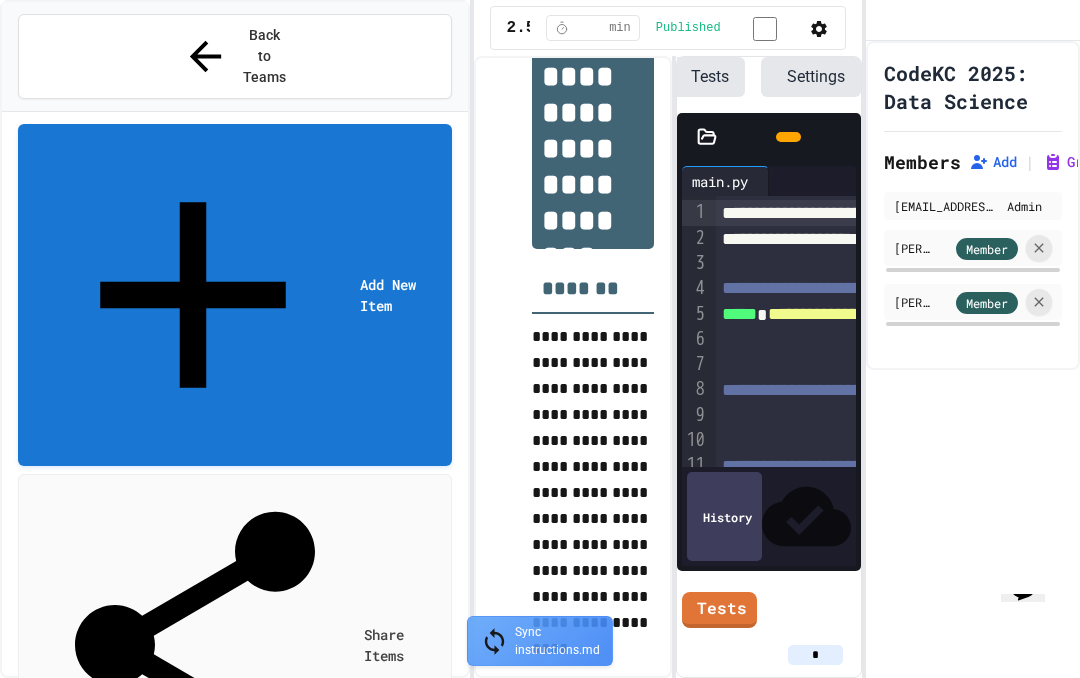 click on "1  Selected" at bounding box center [347, 936] 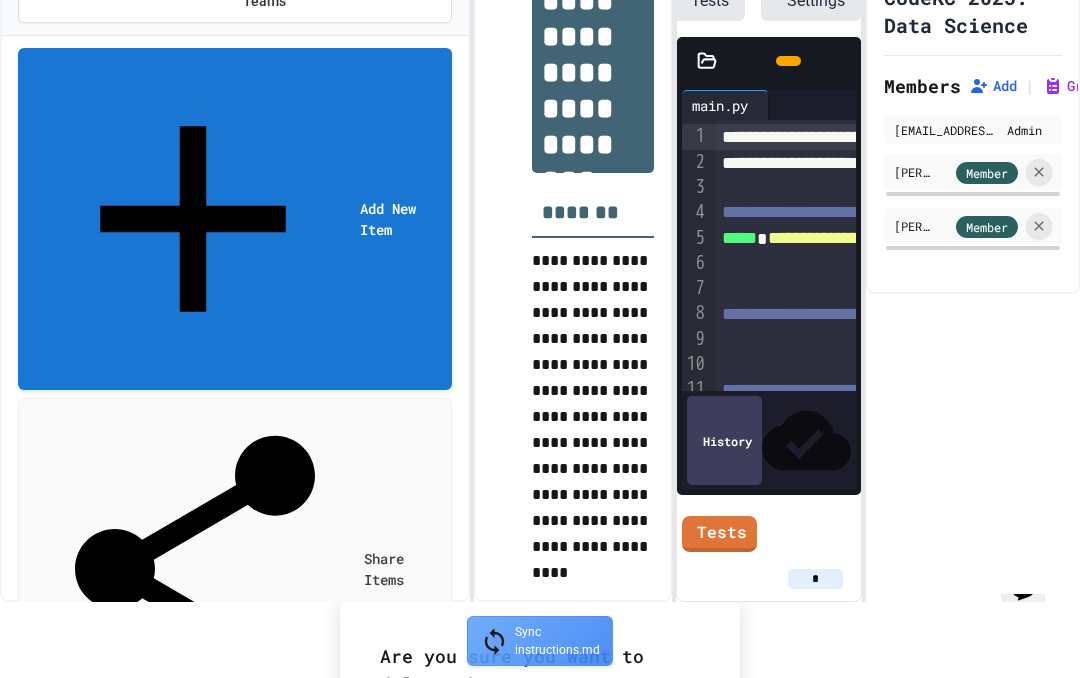 click on "Delete" at bounding box center (590, 754) 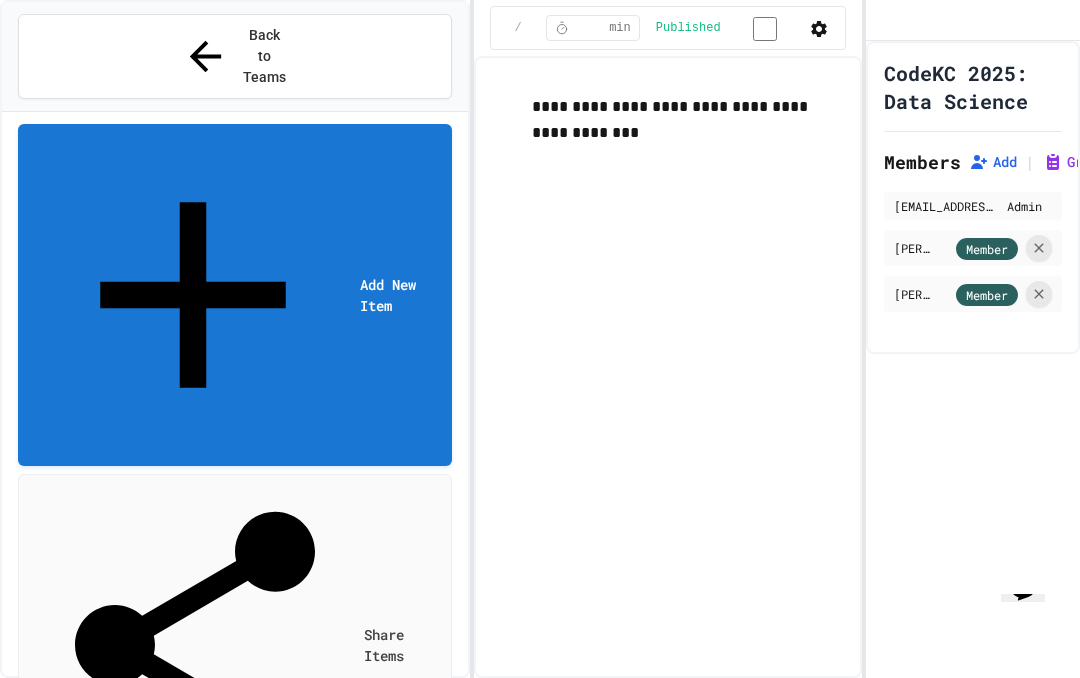 scroll, scrollTop: 238, scrollLeft: 0, axis: vertical 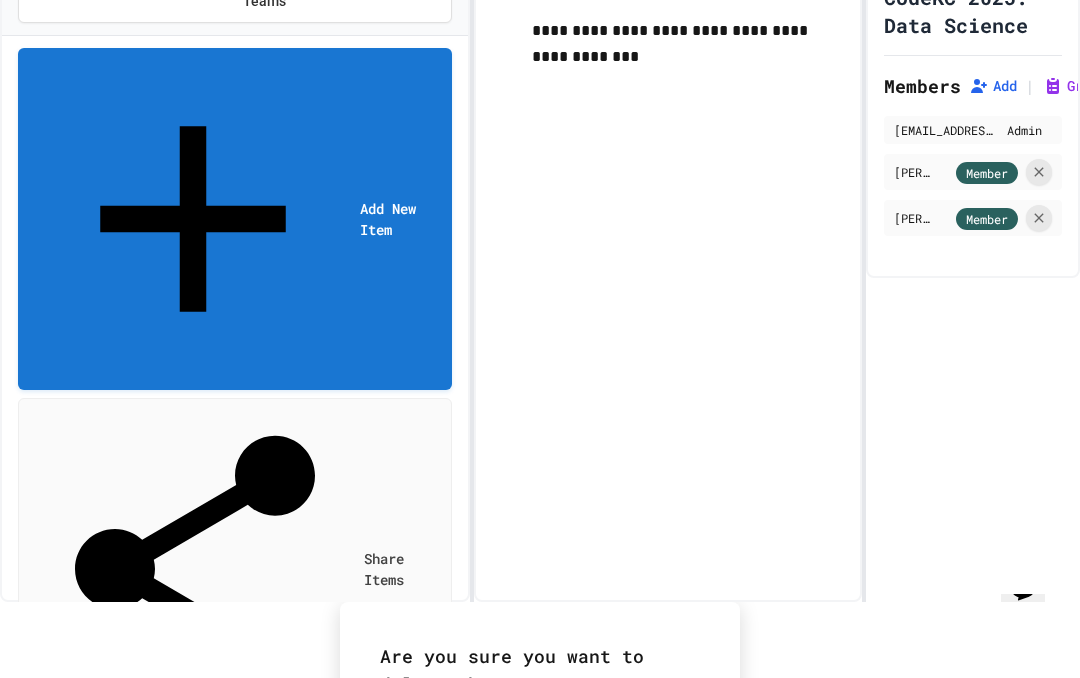 click on "Delete" at bounding box center (590, 754) 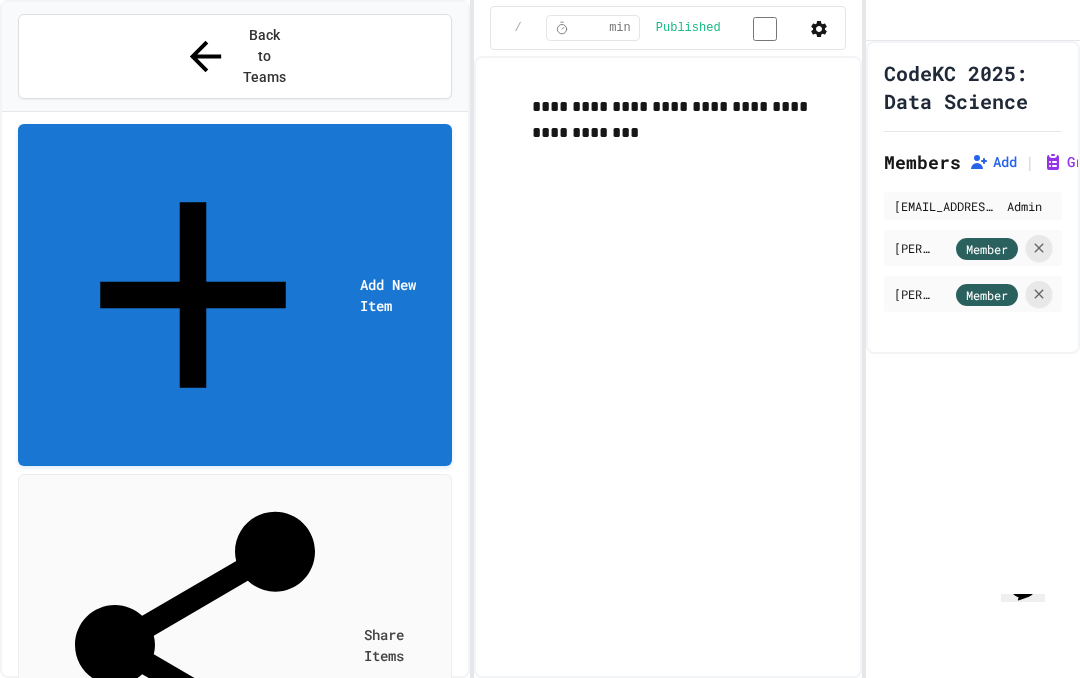 scroll, scrollTop: 0, scrollLeft: 0, axis: both 